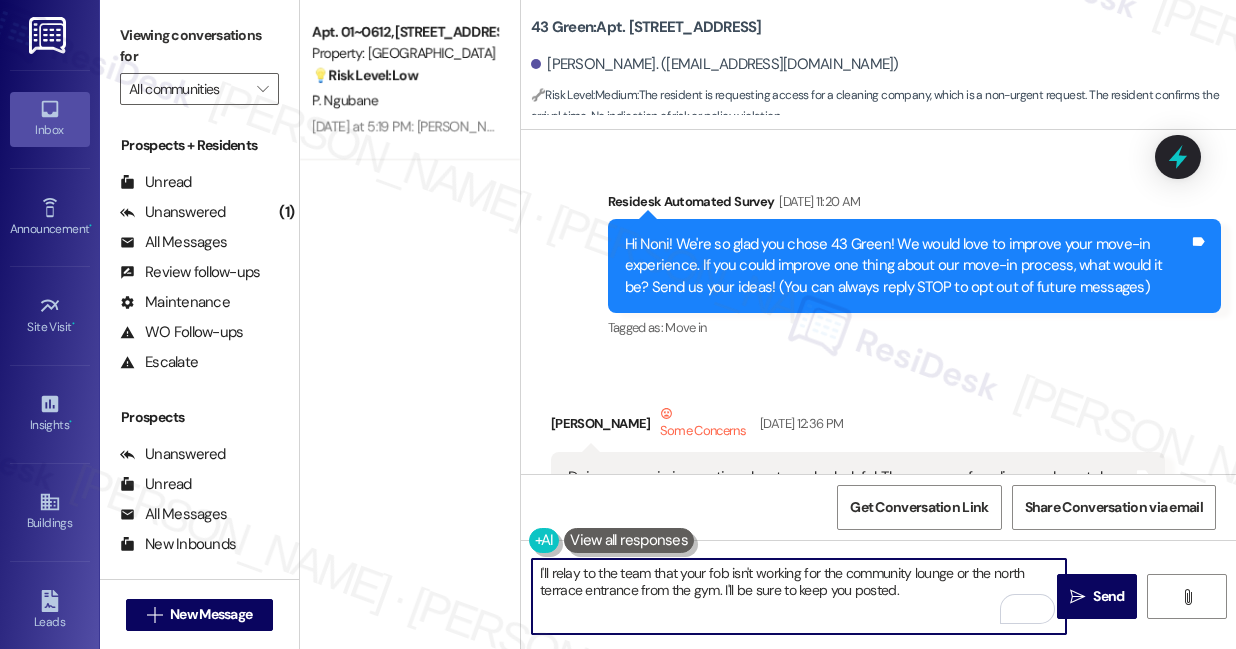 scroll, scrollTop: 0, scrollLeft: 0, axis: both 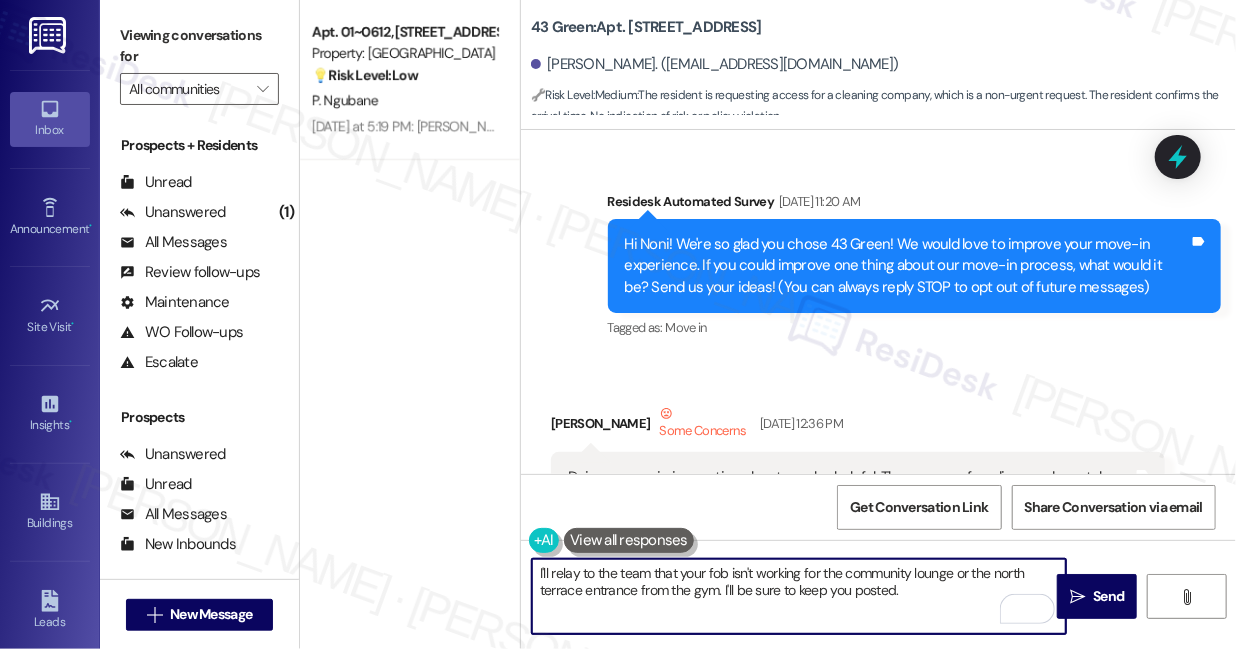 click on "That should be it, however, if there's anyway you can relay that my fob does not work for the community lounge, that would be great. It also doesn't work for the entrance to the north terrace from the gym. To my knowledge, several residents have this issue." at bounding box center (850, 15588) 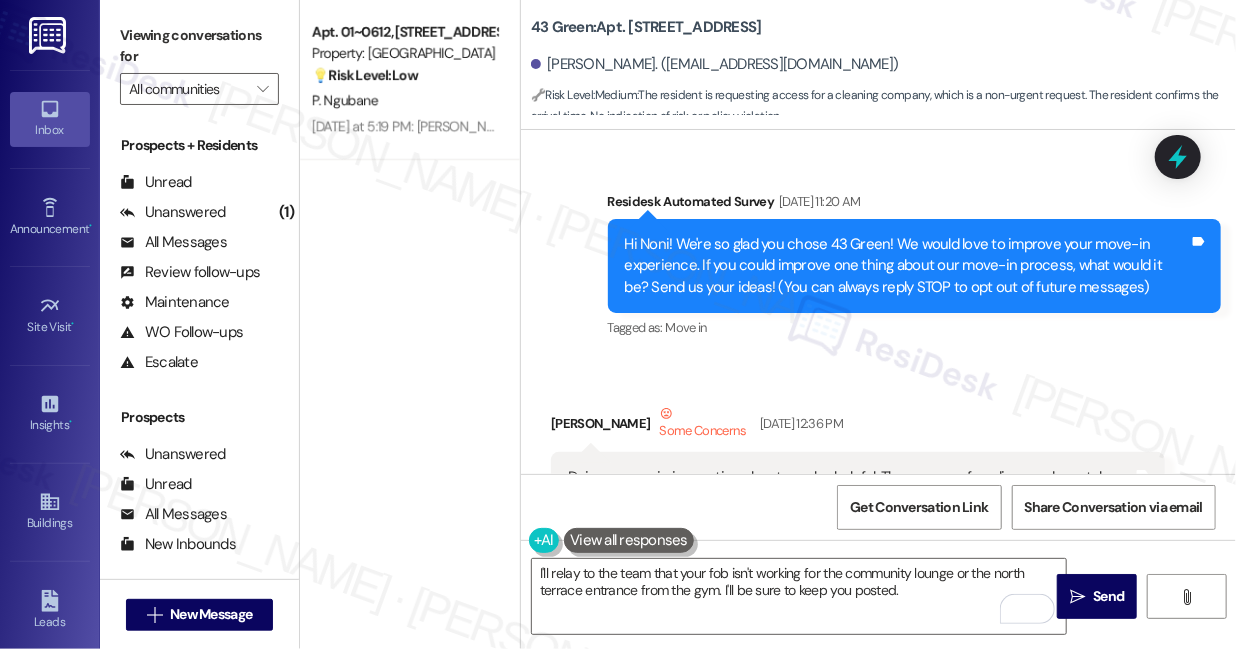click on "That should be it, however, if there's anyway you can relay that my fob does not work for the community lounge, that would be great. It also doesn't work for the entrance to the north terrace from the gym. To my knowledge, several residents have this issue." at bounding box center (850, 15588) 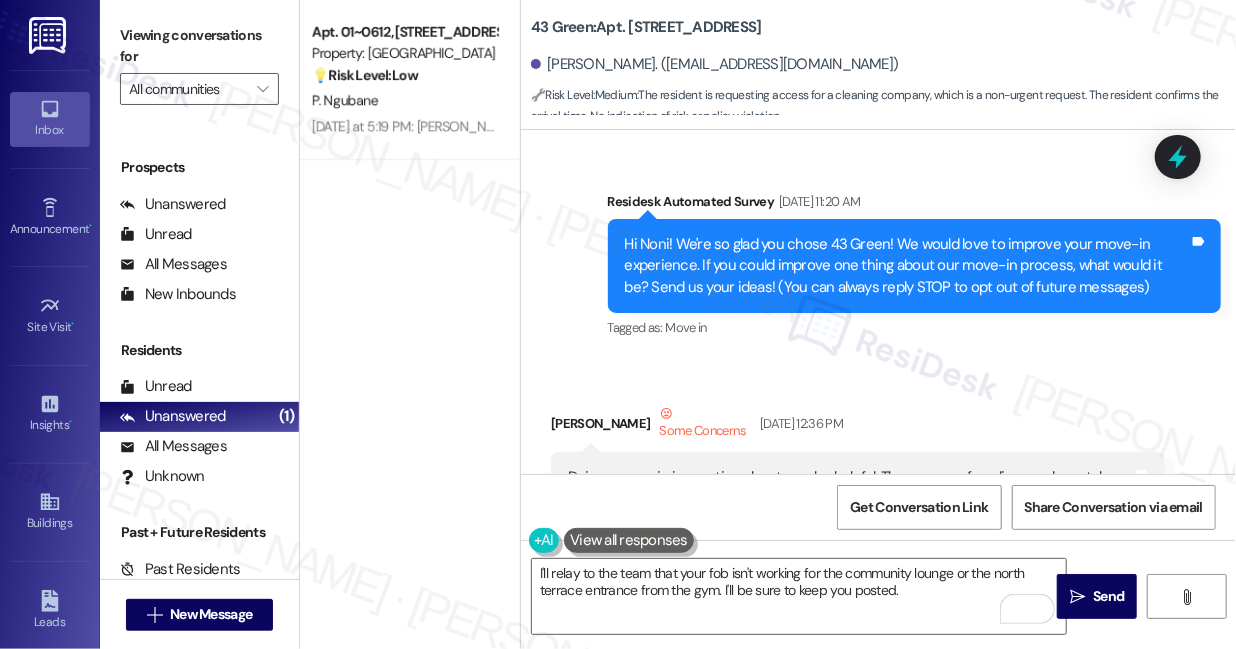 scroll, scrollTop: 15154, scrollLeft: 0, axis: vertical 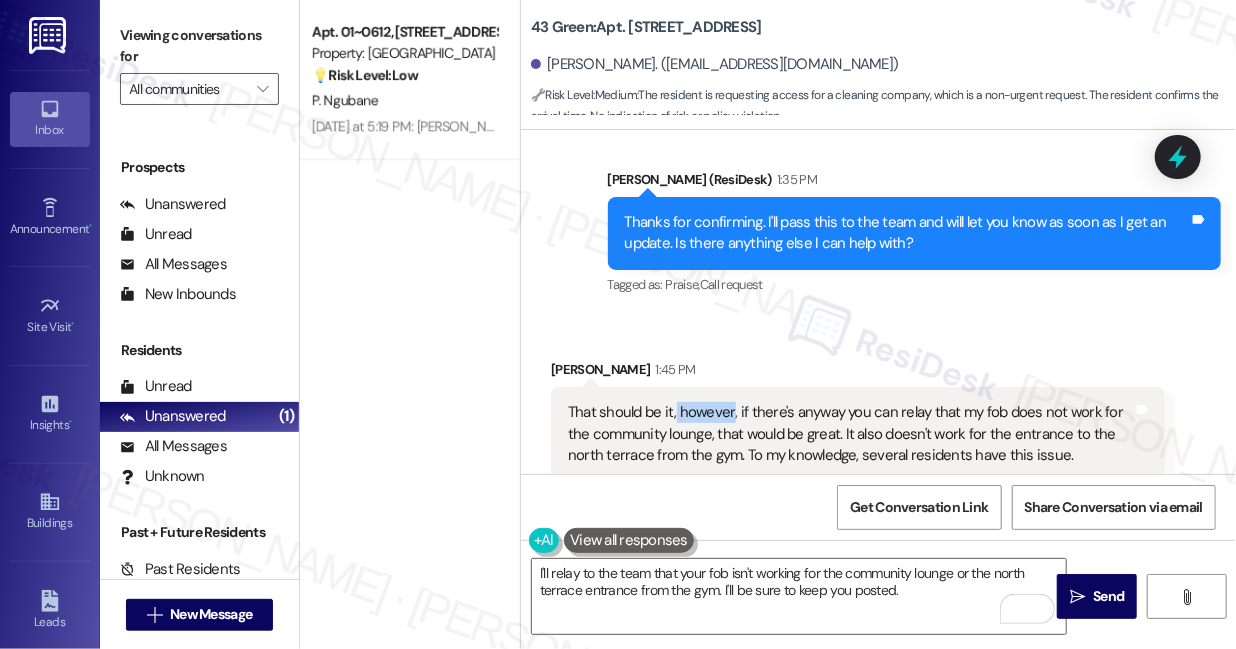 click on "That should be it, however, if there's anyway you can relay that my fob does not work for the community lounge, that would be great. It also doesn't work for the entrance to the north terrace from the gym. To my knowledge, several residents have this issue." at bounding box center [850, 434] 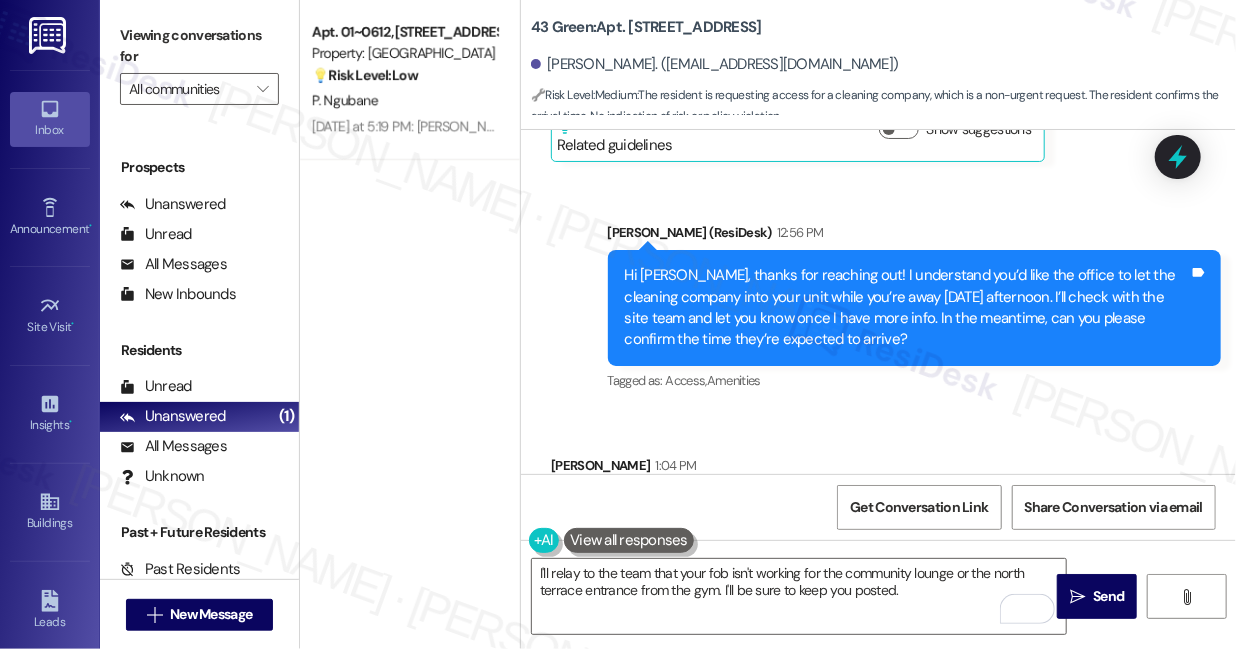 scroll, scrollTop: 15154, scrollLeft: 0, axis: vertical 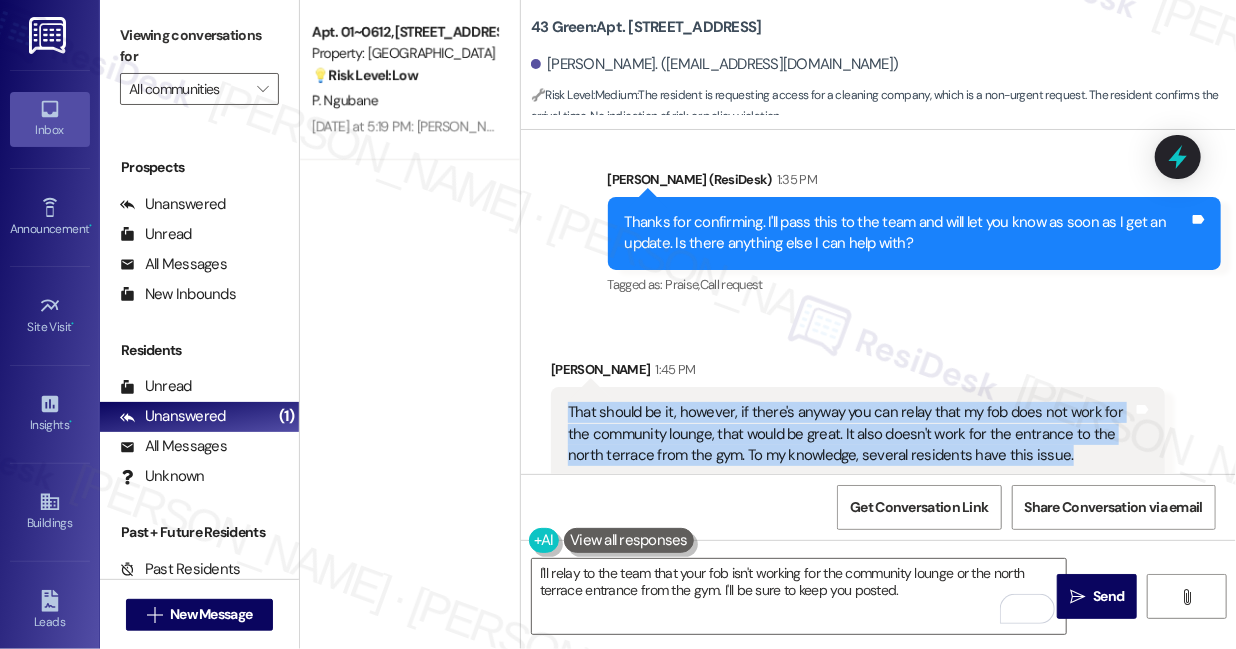 click on "That should be it, however, if there's anyway you can relay that my fob does not work for the community lounge, that would be great. It also doesn't work for the entrance to the north terrace from the gym. To my knowledge, several residents have this issue." at bounding box center [850, 434] 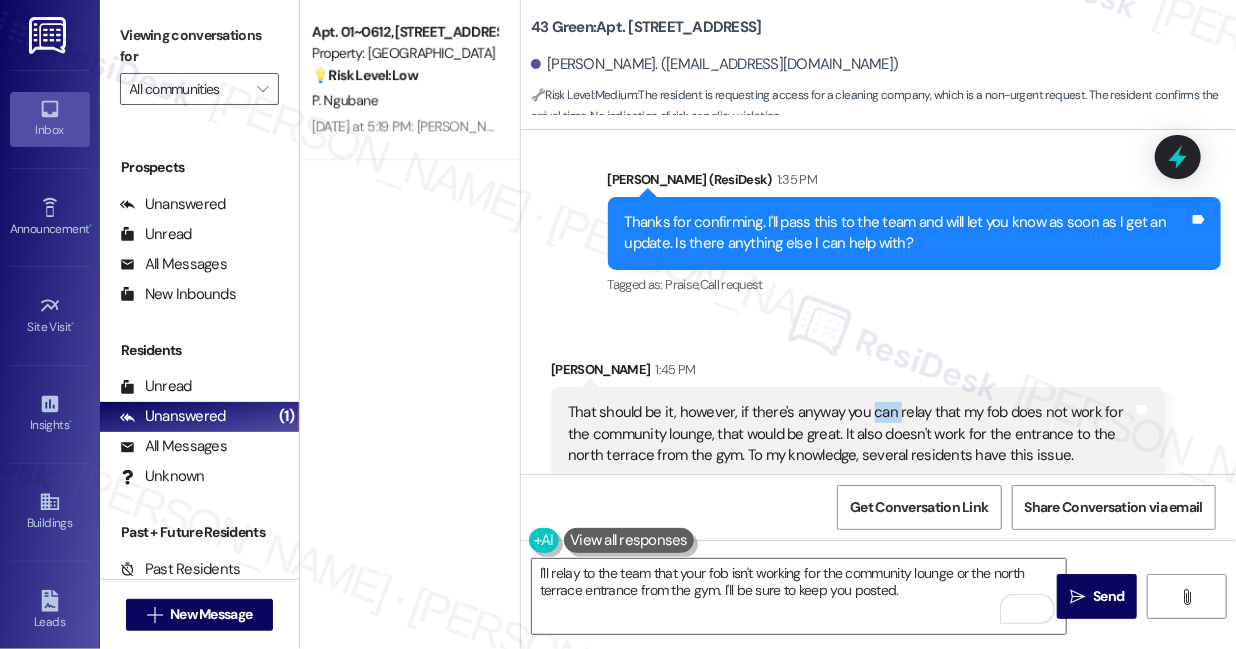 click on "That should be it, however, if there's anyway you can relay that my fob does not work for the community lounge, that would be great. It also doesn't work for the entrance to the north terrace from the gym. To my knowledge, several residents have this issue." at bounding box center (850, 434) 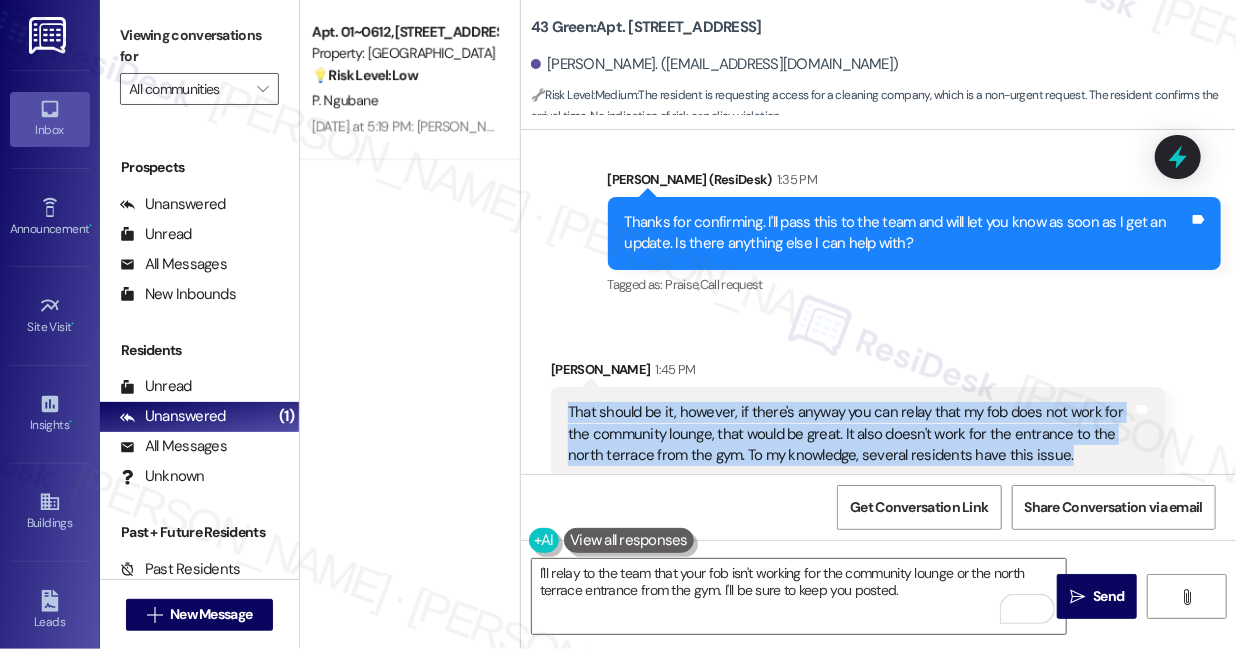 click on "That should be it, however, if there's anyway you can relay that my fob does not work for the community lounge, that would be great. It also doesn't work for the entrance to the north terrace from the gym. To my knowledge, several residents have this issue." at bounding box center [850, 434] 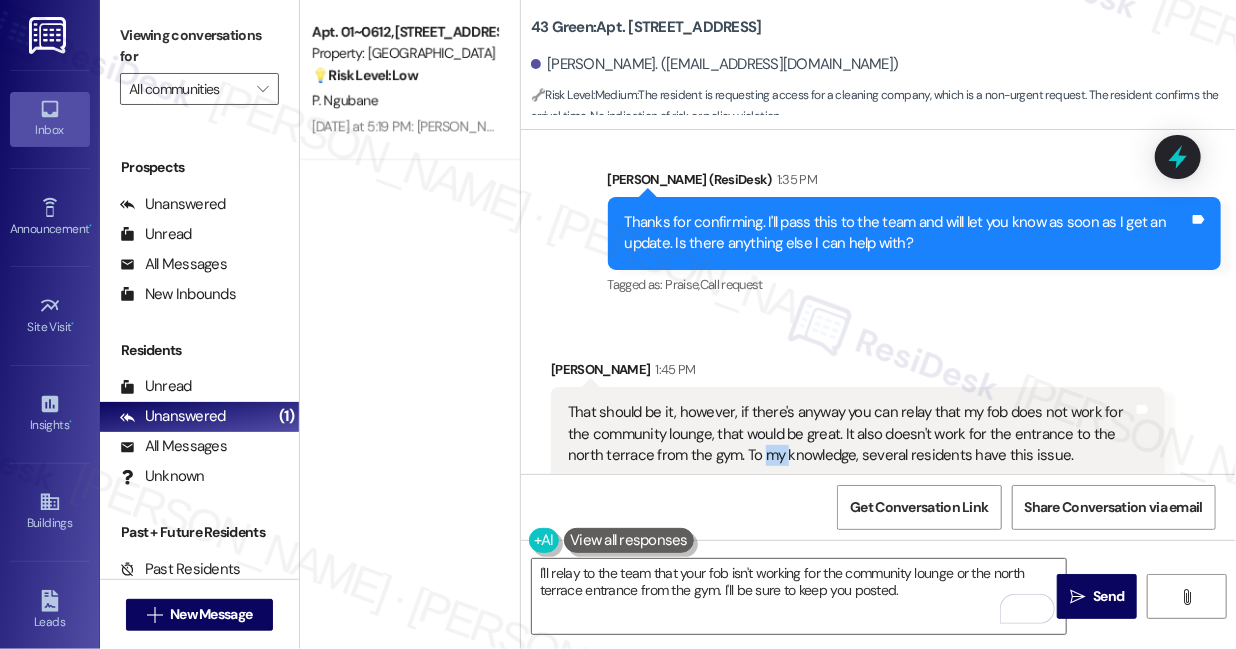 click on "That should be it, however, if there's anyway you can relay that my fob does not work for the community lounge, that would be great. It also doesn't work for the entrance to the north terrace from the gym. To my knowledge, several residents have this issue." at bounding box center (850, 434) 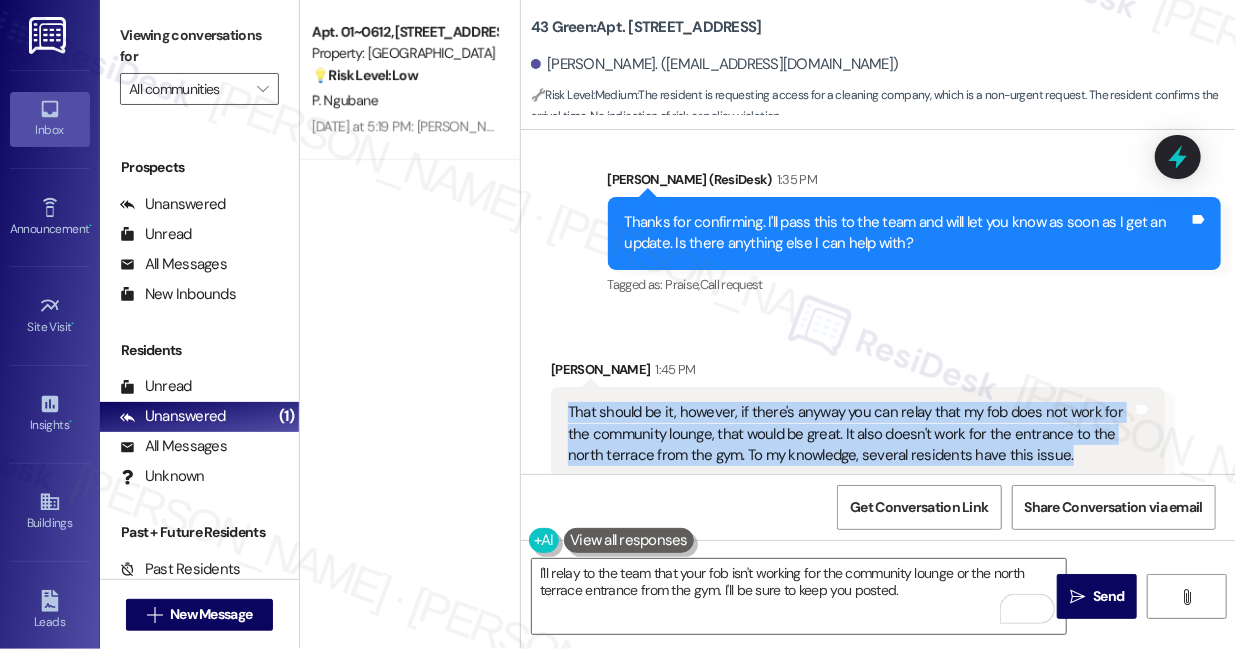 click on "That should be it, however, if there's anyway you can relay that my fob does not work for the community lounge, that would be great. It also doesn't work for the entrance to the north terrace from the gym. To my knowledge, several residents have this issue." at bounding box center (850, 434) 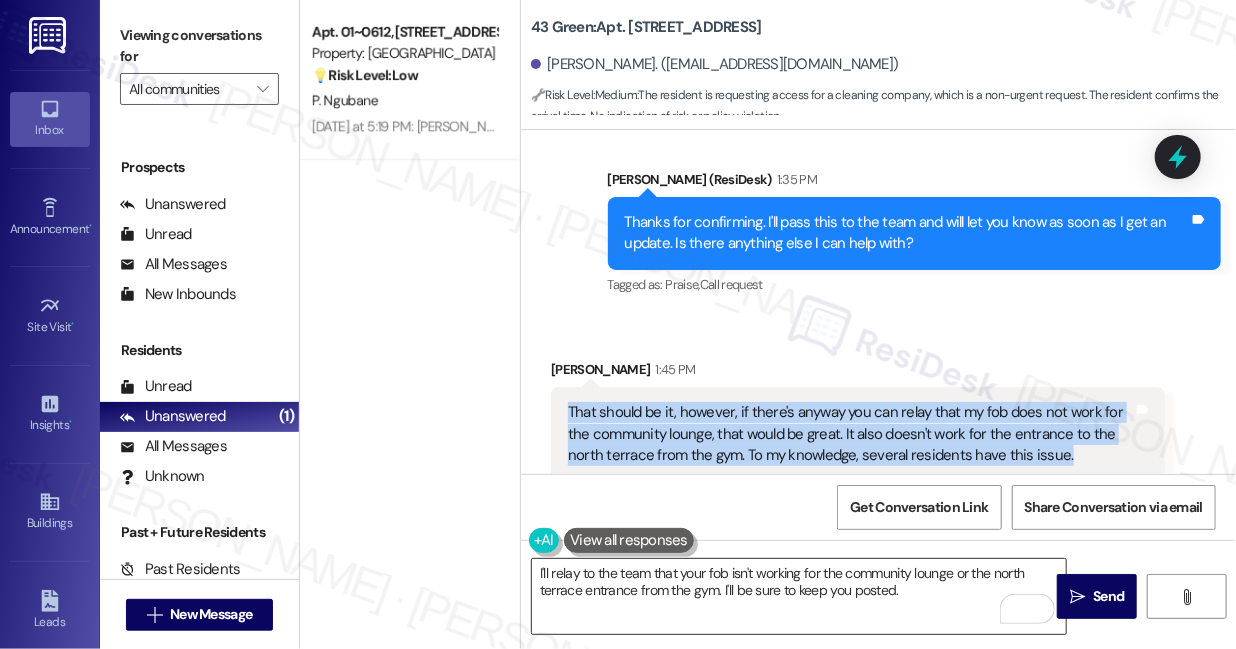 click on "I'll relay to the team that your fob isn't working for the community lounge or the north terrace entrance from the gym. I'll be sure to keep you posted." at bounding box center [799, 596] 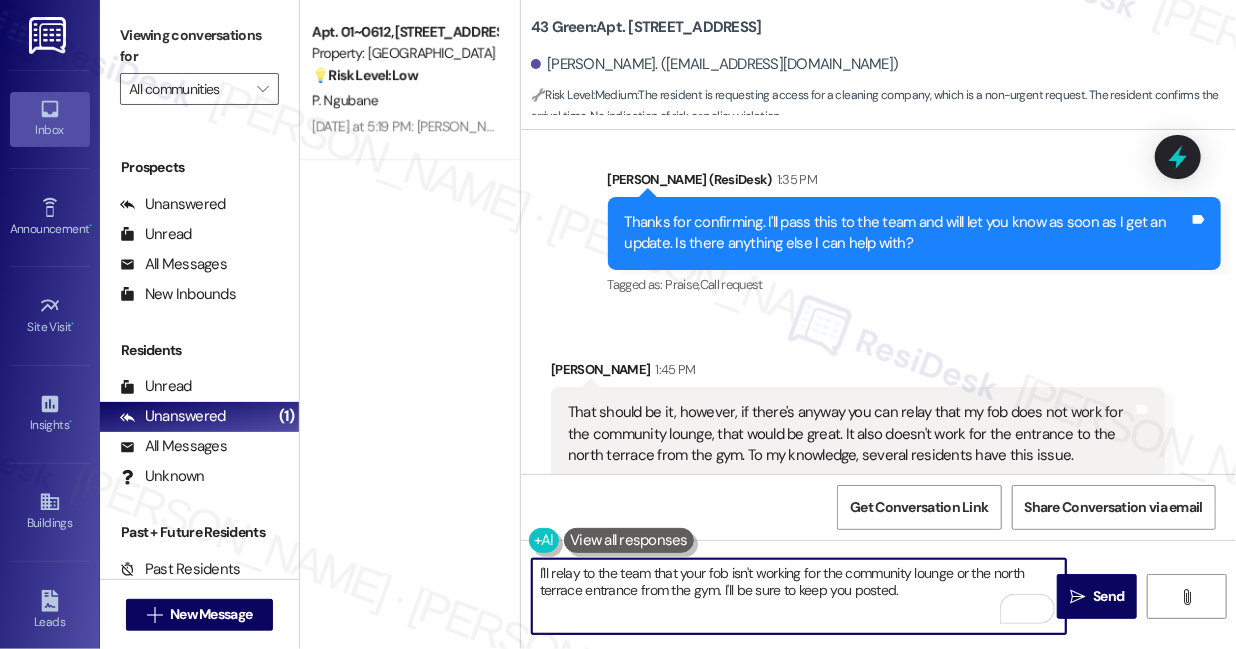 drag, startPoint x: 720, startPoint y: 591, endPoint x: 941, endPoint y: 589, distance: 221.00905 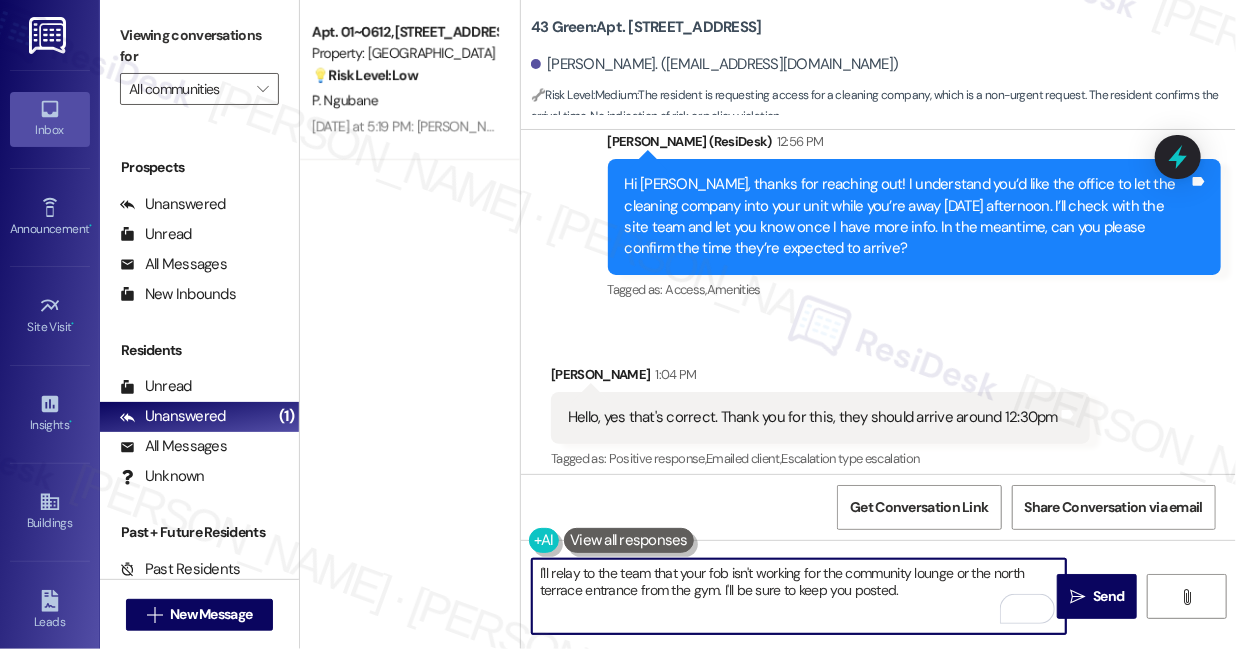 scroll, scrollTop: 14426, scrollLeft: 0, axis: vertical 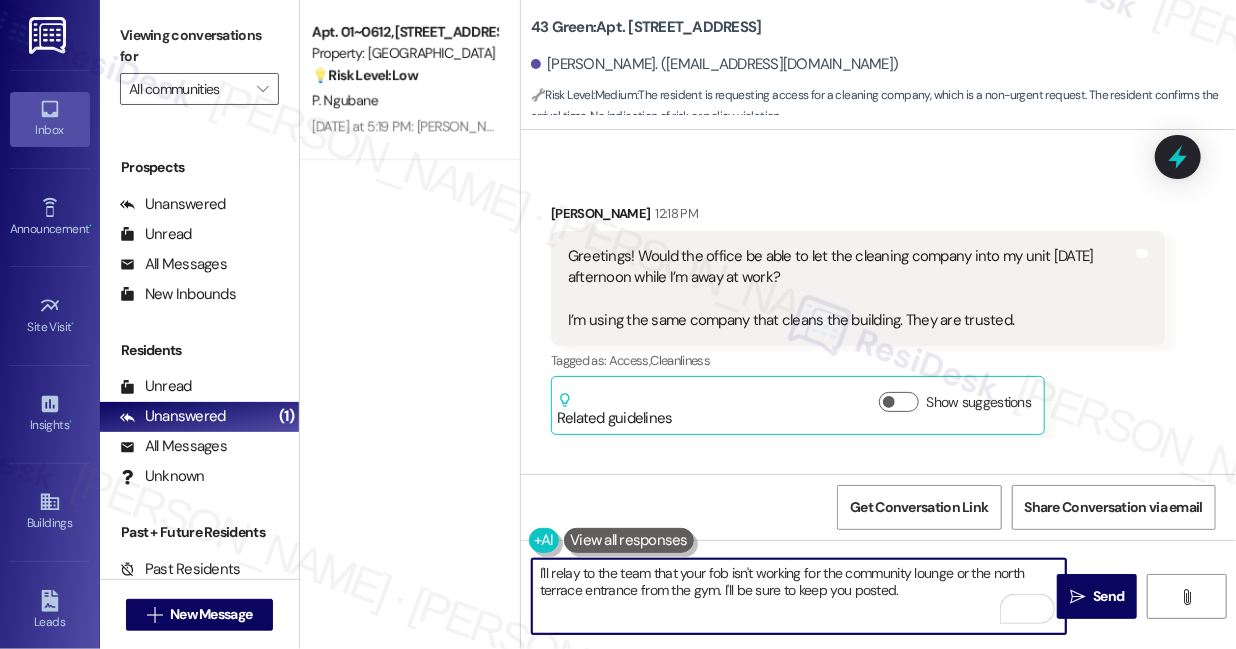 click on "Greetings! Would the office be able to let the cleaning company into my unit [DATE] afternoon while I’m away at work?
I’m using the same company that cleans the building. They are trusted." at bounding box center [850, 289] 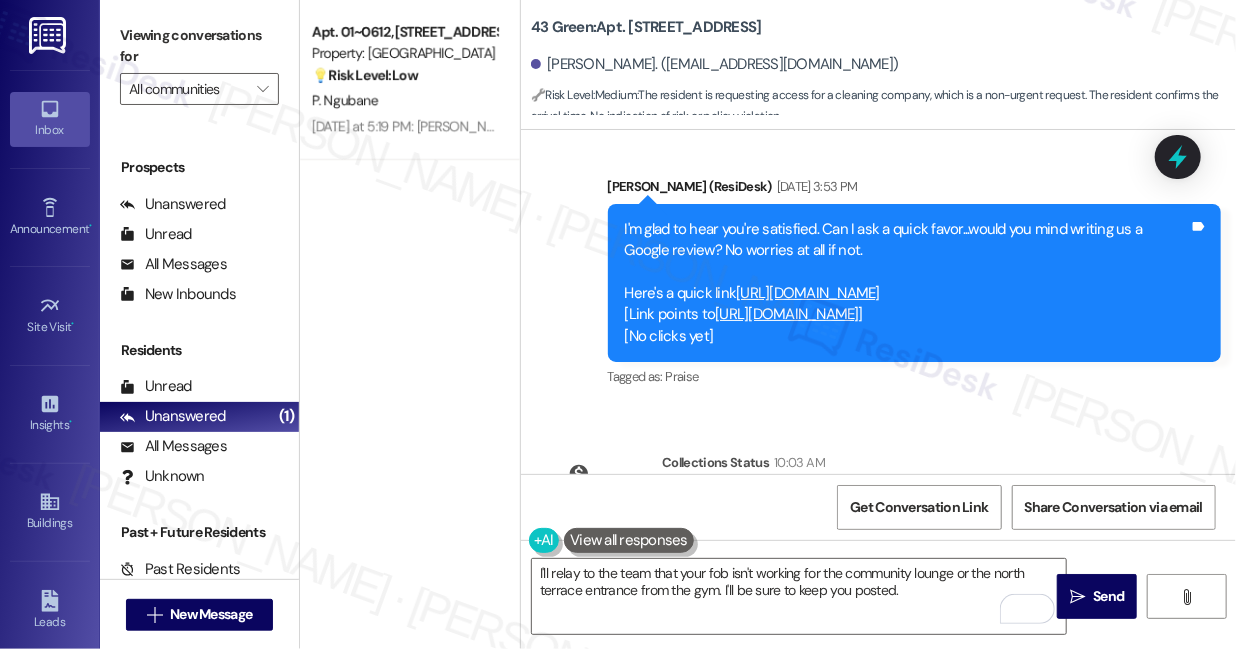 scroll, scrollTop: 13881, scrollLeft: 0, axis: vertical 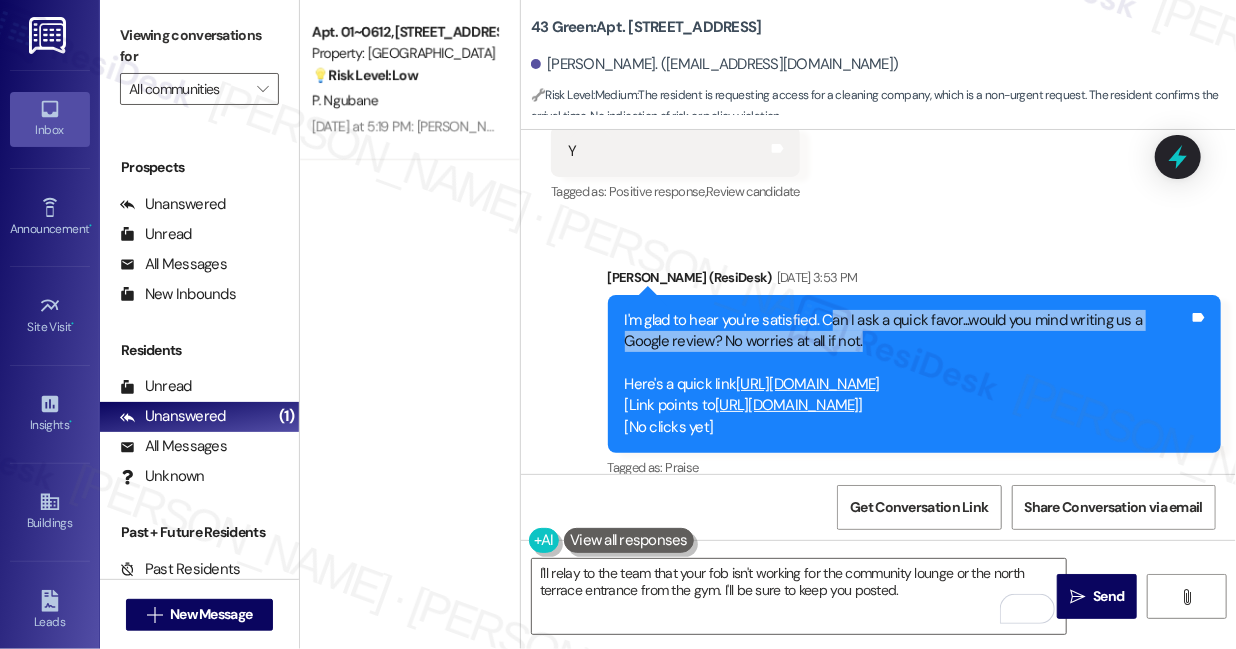 drag, startPoint x: 829, startPoint y: 267, endPoint x: 909, endPoint y: 291, distance: 83.52245 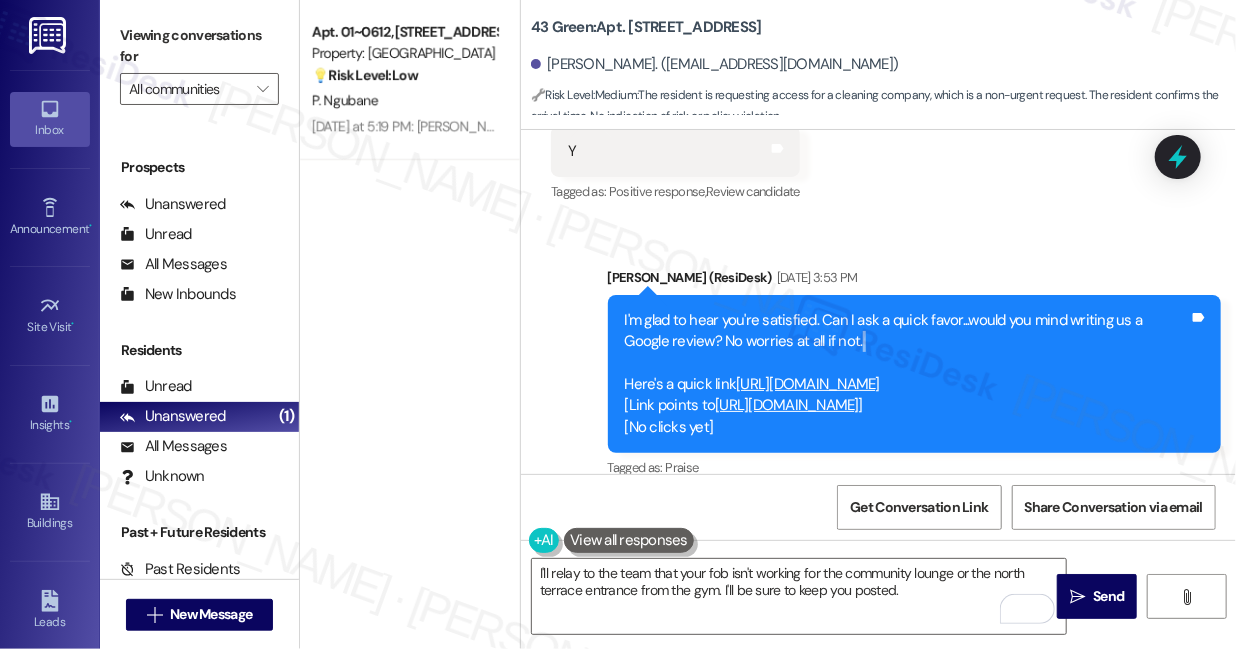 click on "I'm glad to hear you're satisfied. Can I ask a quick favor...would you mind writing us a Google review? No worries at all if not.
Here's a quick link  [URL][DOMAIN_NAME]
[Link points to  [URL][DOMAIN_NAME] ]
[No clicks yet]" at bounding box center (907, 374) 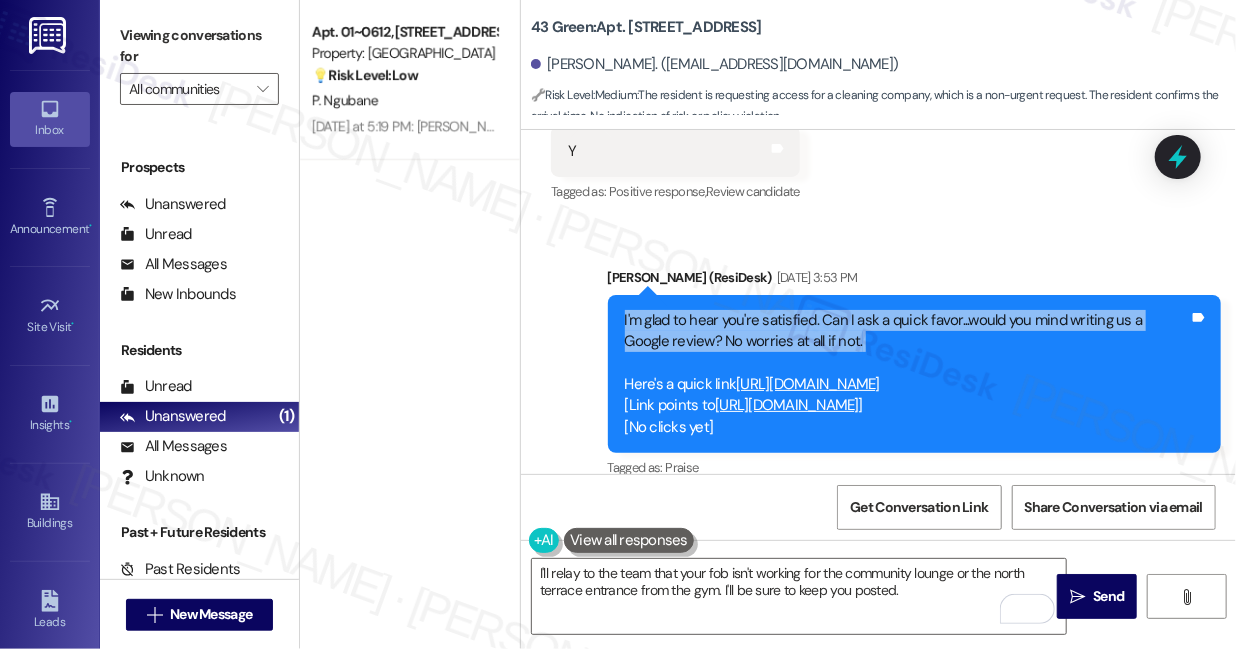 click on "I'm glad to hear you're satisfied. Can I ask a quick favor...would you mind writing us a Google review? No worries at all if not.
Here's a quick link  [URL][DOMAIN_NAME]
[Link points to  [URL][DOMAIN_NAME] ]
[No clicks yet]" at bounding box center (907, 374) 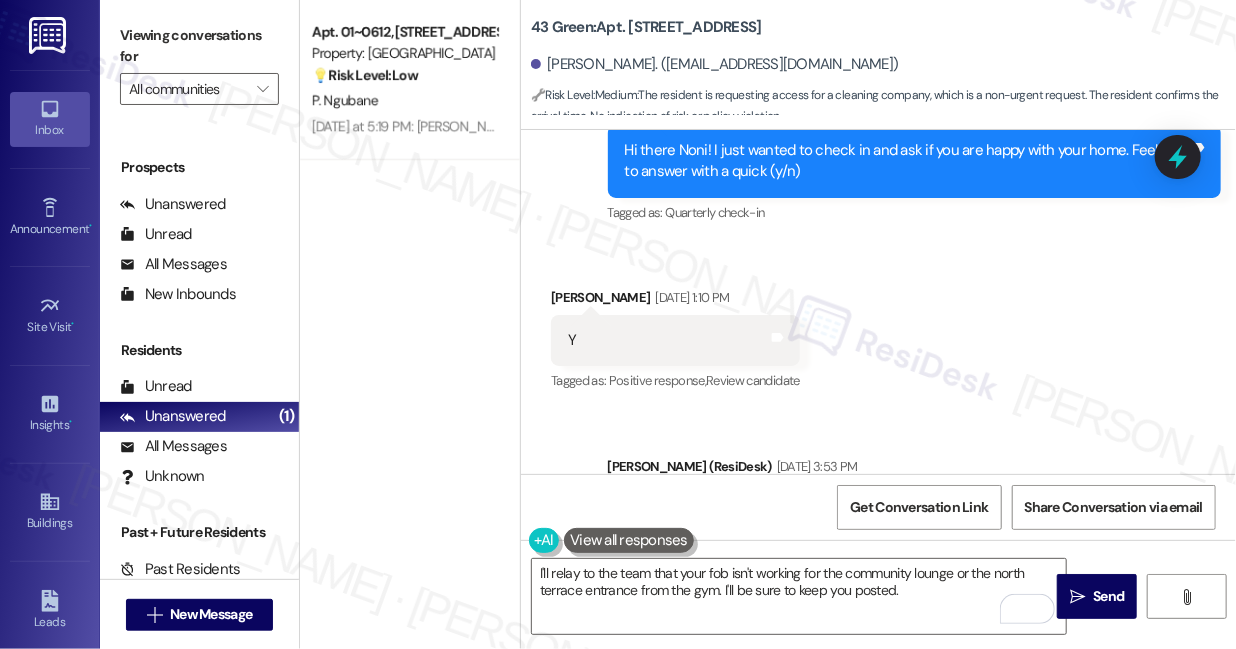 scroll, scrollTop: 13790, scrollLeft: 0, axis: vertical 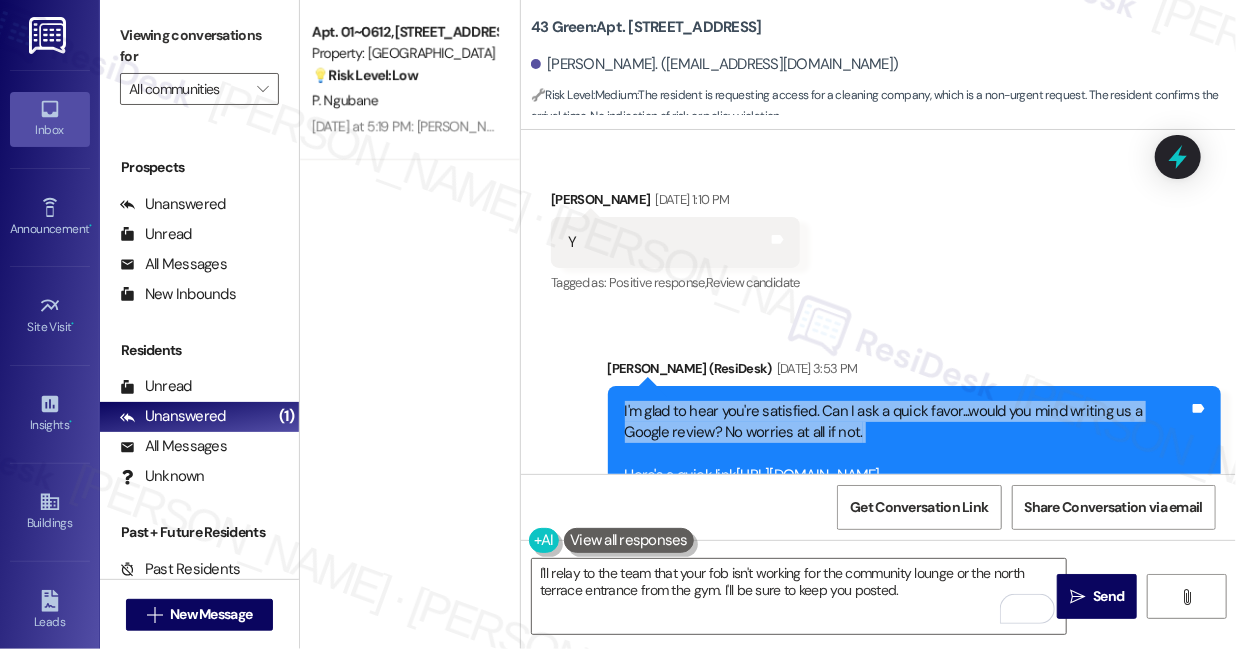 click on "I'm glad to hear you're satisfied. Can I ask a quick favor...would you mind writing us a Google review? No worries at all if not.
Here's a quick link  [URL][DOMAIN_NAME]
[Link points to  [URL][DOMAIN_NAME] ]
[No clicks yet]" at bounding box center [907, 465] 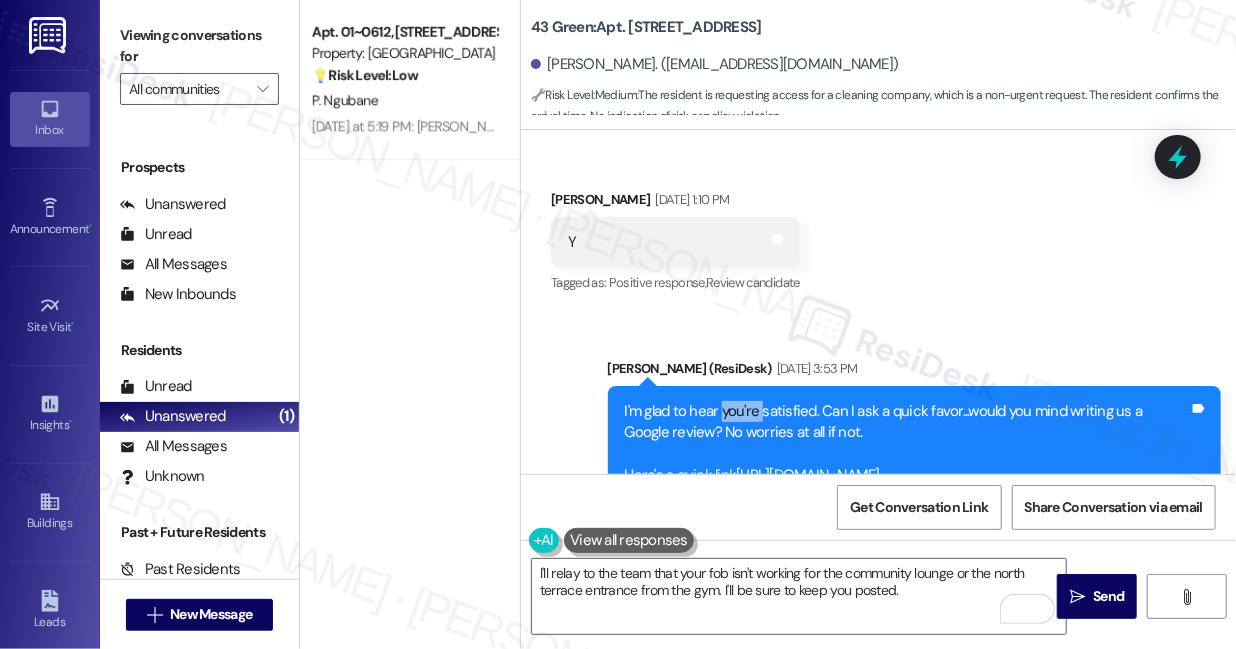 click on "I'm glad to hear you're satisfied. Can I ask a quick favor...would you mind writing us a Google review? No worries at all if not.
Here's a quick link  [URL][DOMAIN_NAME]
[Link points to  [URL][DOMAIN_NAME] ]
[No clicks yet]" at bounding box center (907, 465) 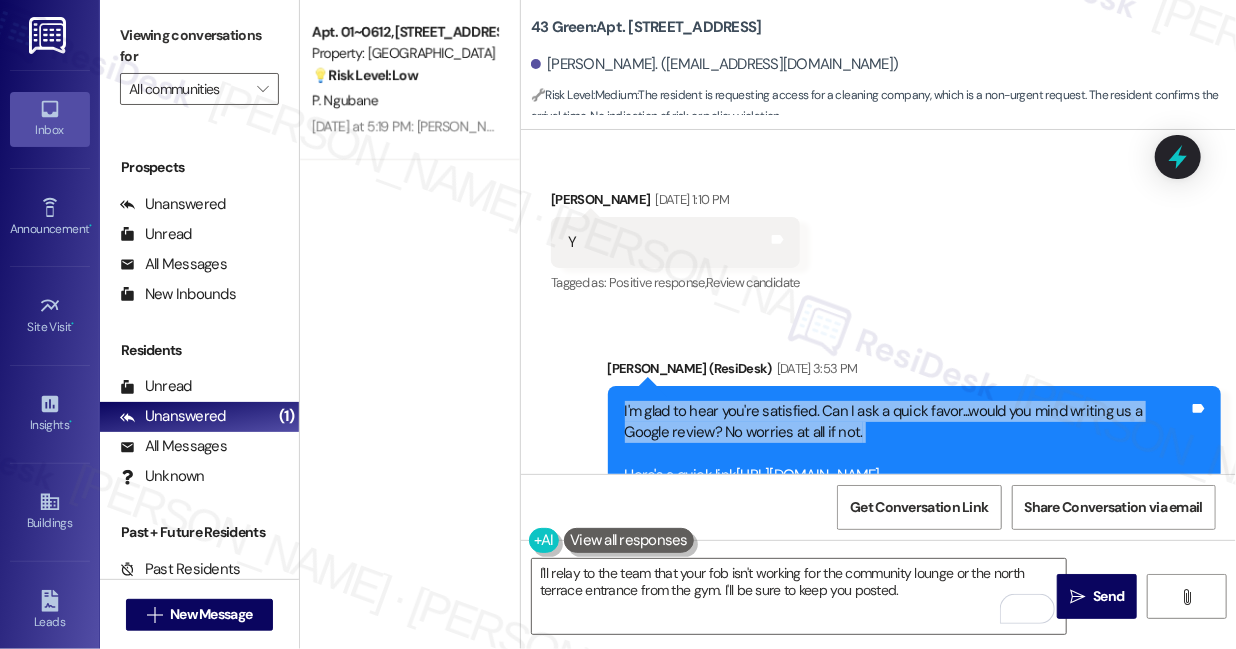 click on "I'm glad to hear you're satisfied. Can I ask a quick favor...would you mind writing us a Google review? No worries at all if not.
Here's a quick link  [URL][DOMAIN_NAME]
[Link points to  [URL][DOMAIN_NAME] ]
[No clicks yet]" at bounding box center [907, 465] 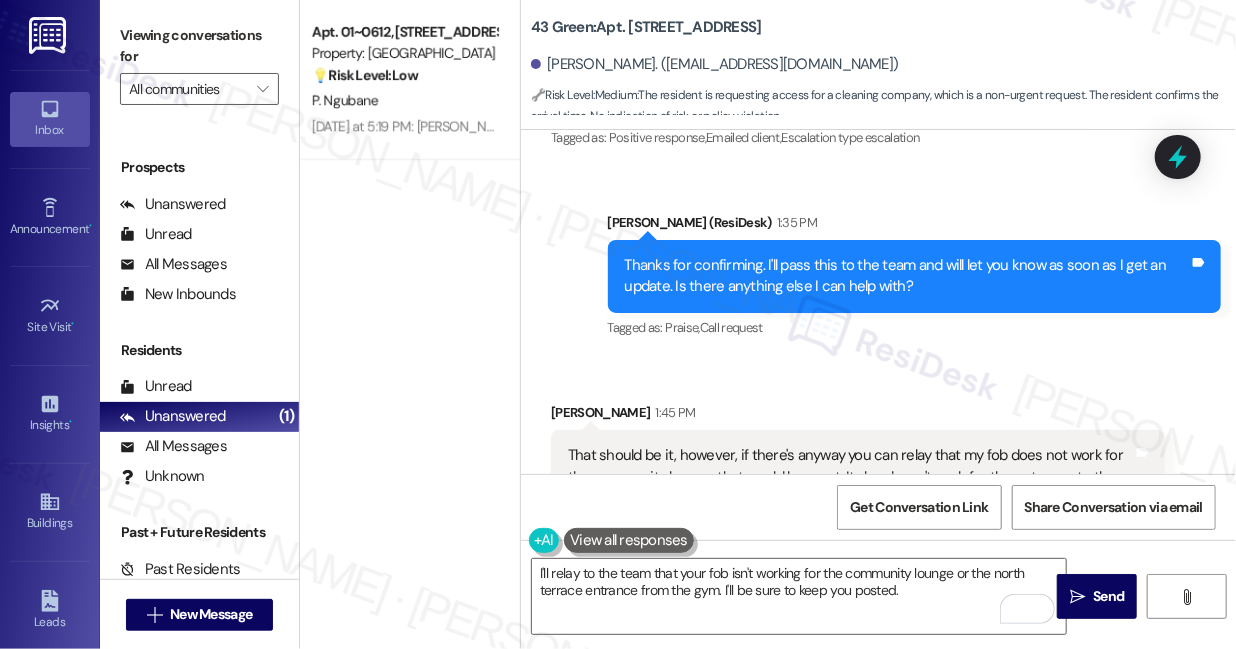 scroll, scrollTop: 15154, scrollLeft: 0, axis: vertical 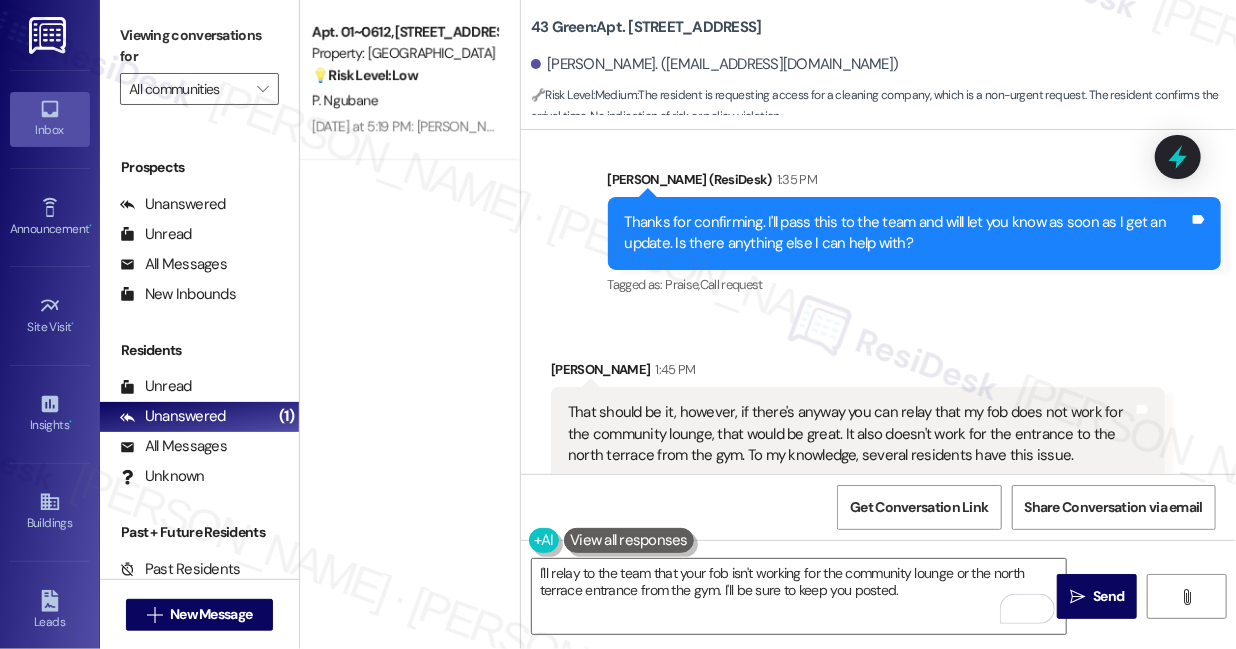 click on "That should be it, however, if there's anyway you can relay that my fob does not work for the community lounge, that would be great. It also doesn't work for the entrance to the north terrace from the gym. To my knowledge, several residents have this issue." at bounding box center (850, 434) 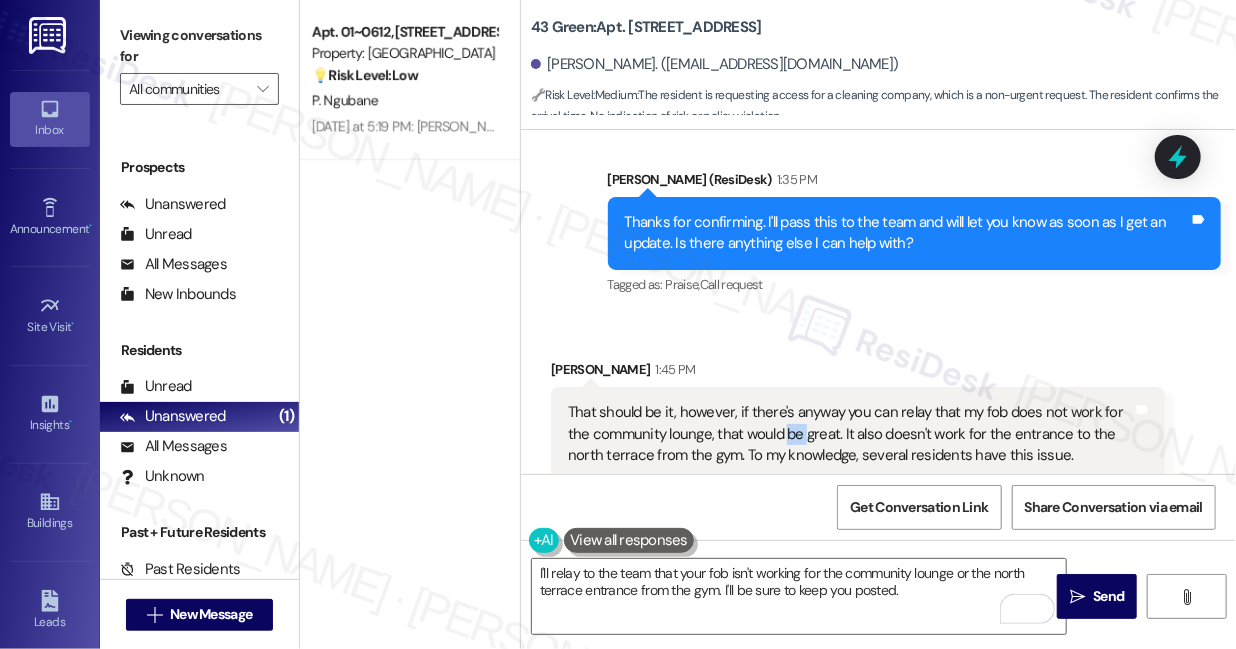 click on "That should be it, however, if there's anyway you can relay that my fob does not work for the community lounge, that would be great. It also doesn't work for the entrance to the north terrace from the gym. To my knowledge, several residents have this issue." at bounding box center [850, 434] 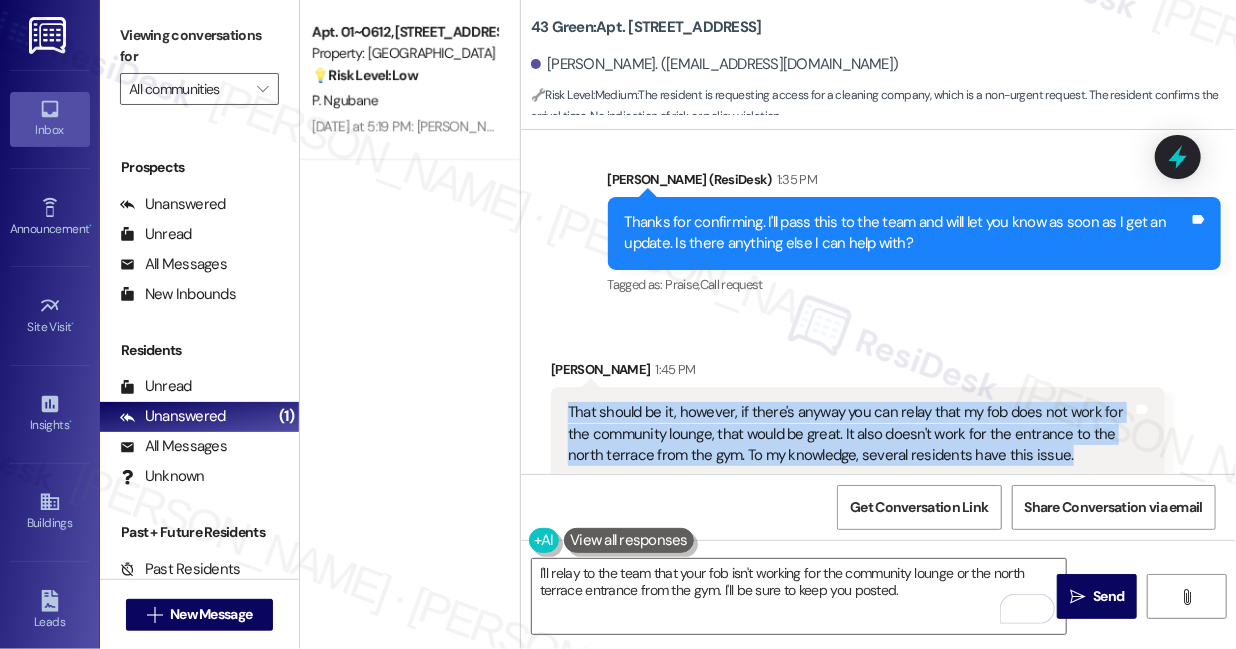 click on "That should be it, however, if there's anyway you can relay that my fob does not work for the community lounge, that would be great. It also doesn't work for the entrance to the north terrace from the gym. To my knowledge, several residents have this issue." at bounding box center (850, 434) 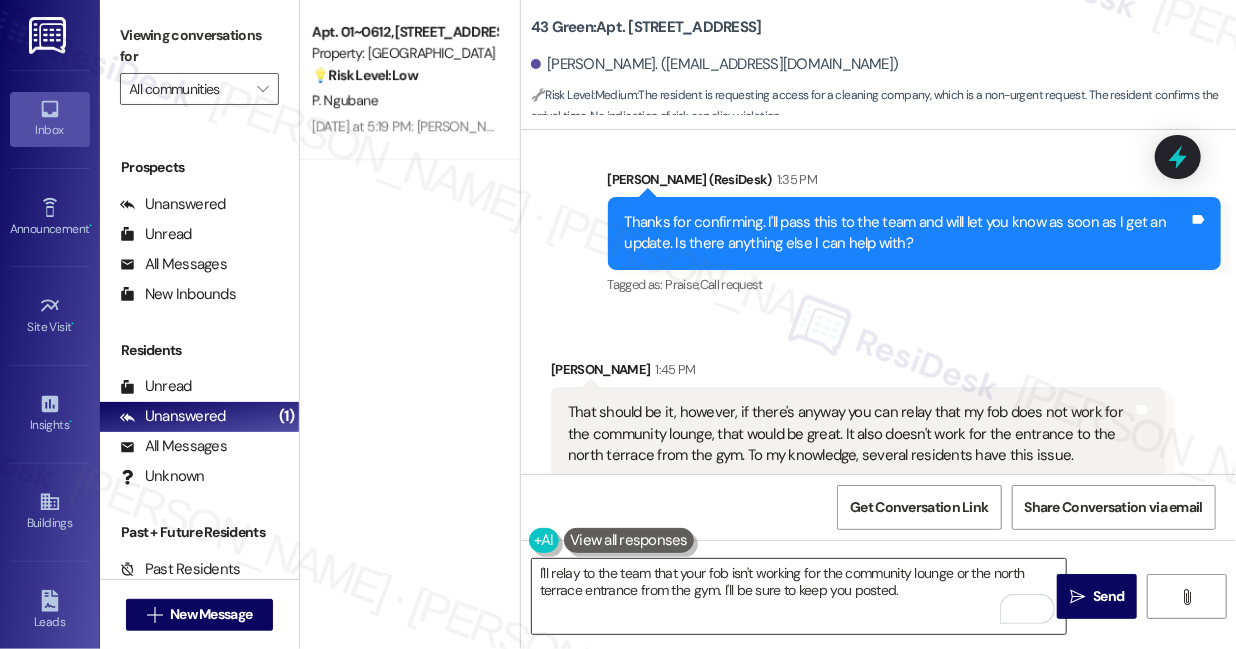 click on "I'll relay to the team that your fob isn't working for the community lounge or the north terrace entrance from the gym. I'll be sure to keep you posted." at bounding box center [799, 596] 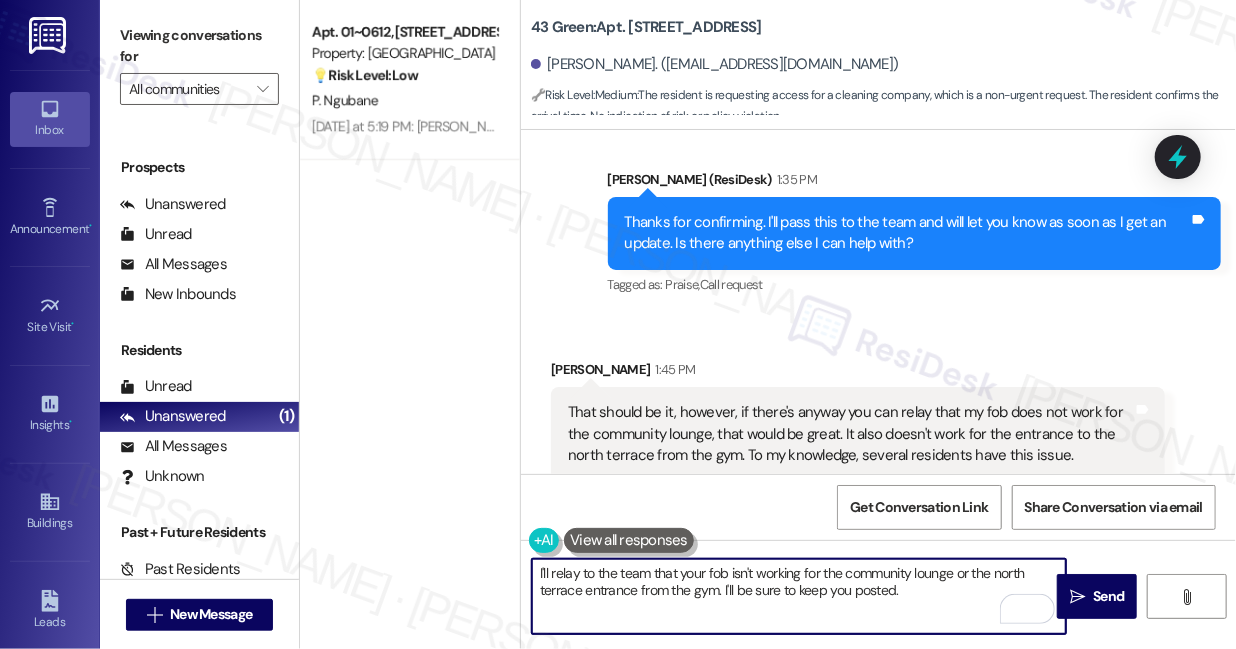 click on "I'll relay to the team that your fob isn't working for the community lounge or the north terrace entrance from the gym. I'll be sure to keep you posted." at bounding box center (799, 596) 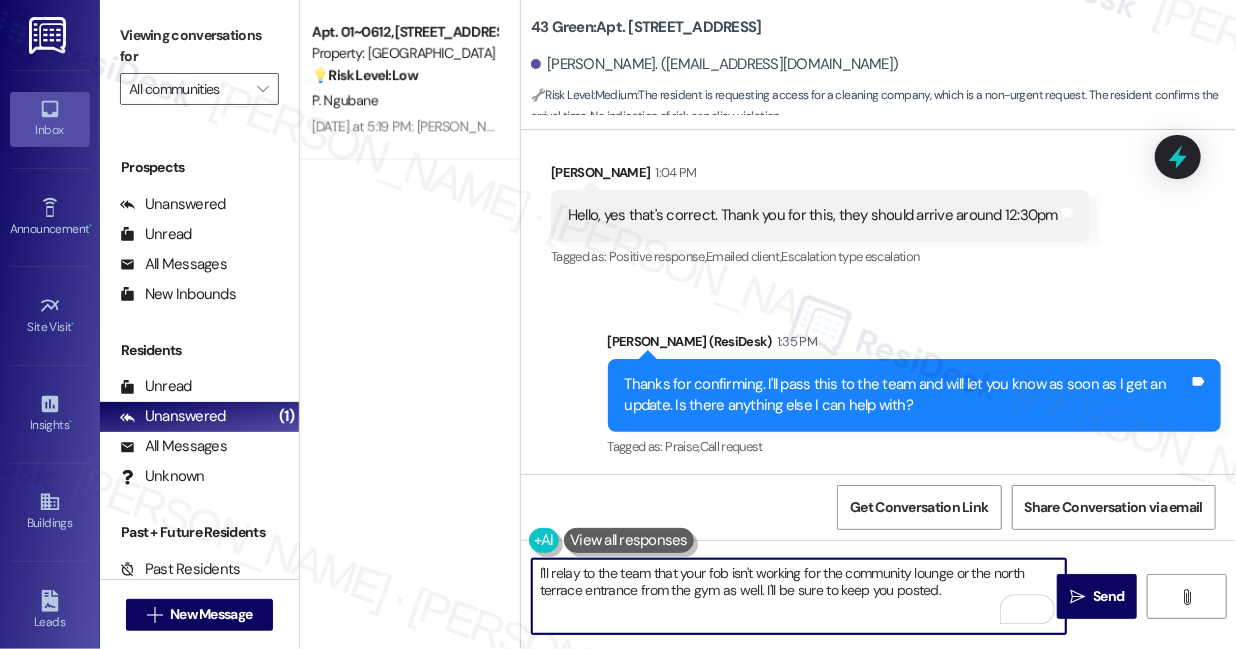 scroll, scrollTop: 15154, scrollLeft: 0, axis: vertical 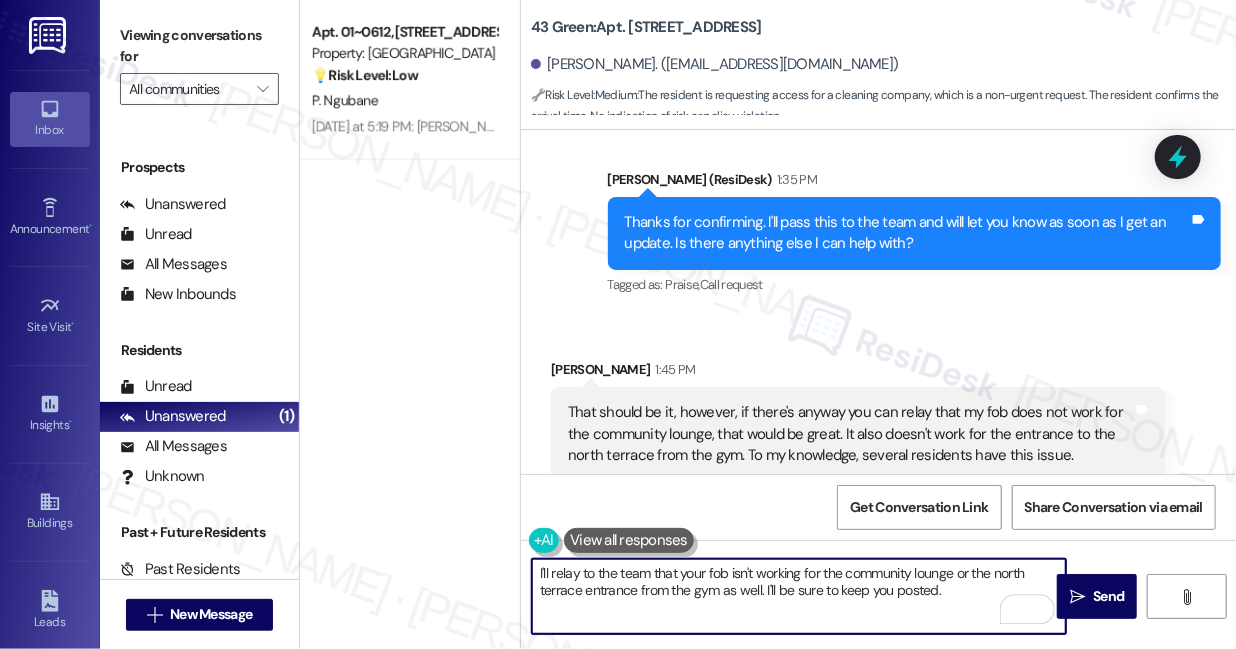 click on "I'll relay to the team that your fob isn't working for the community lounge or the north terrace entrance from the gym as well. I'll be sure to keep you posted." at bounding box center [799, 596] 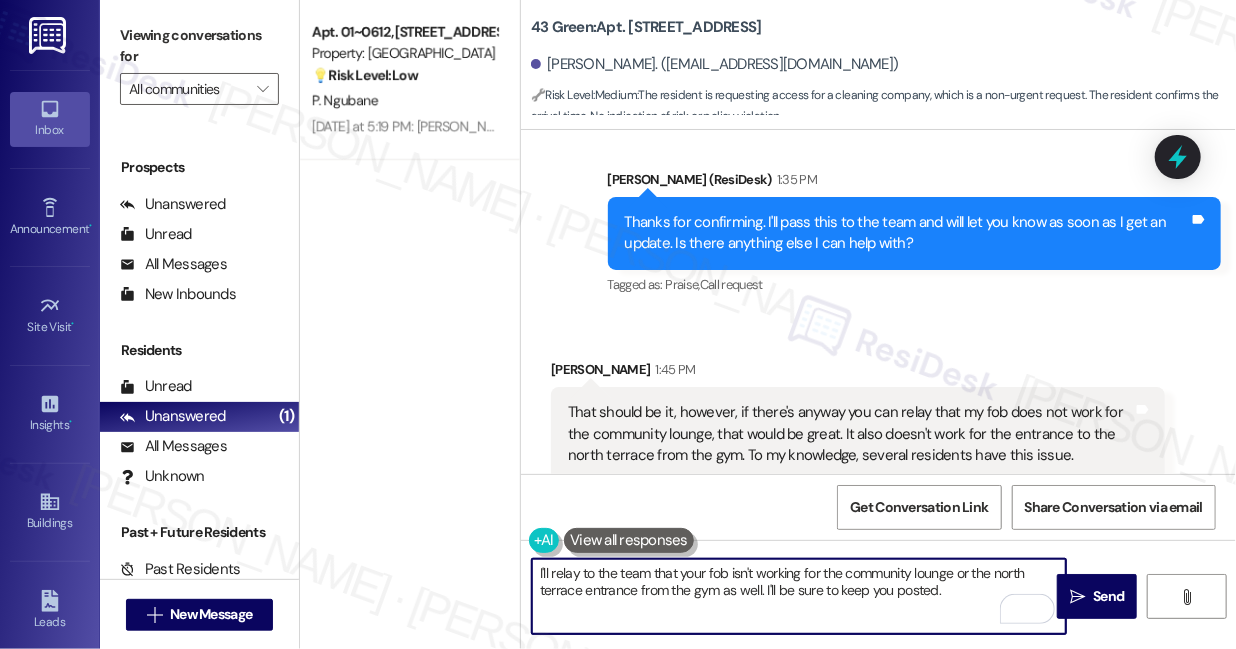 click on "I'll relay to the team that your fob isn't working for the community lounge or the north terrace entrance from the gym as well. I'll be sure to keep you posted." at bounding box center (799, 596) 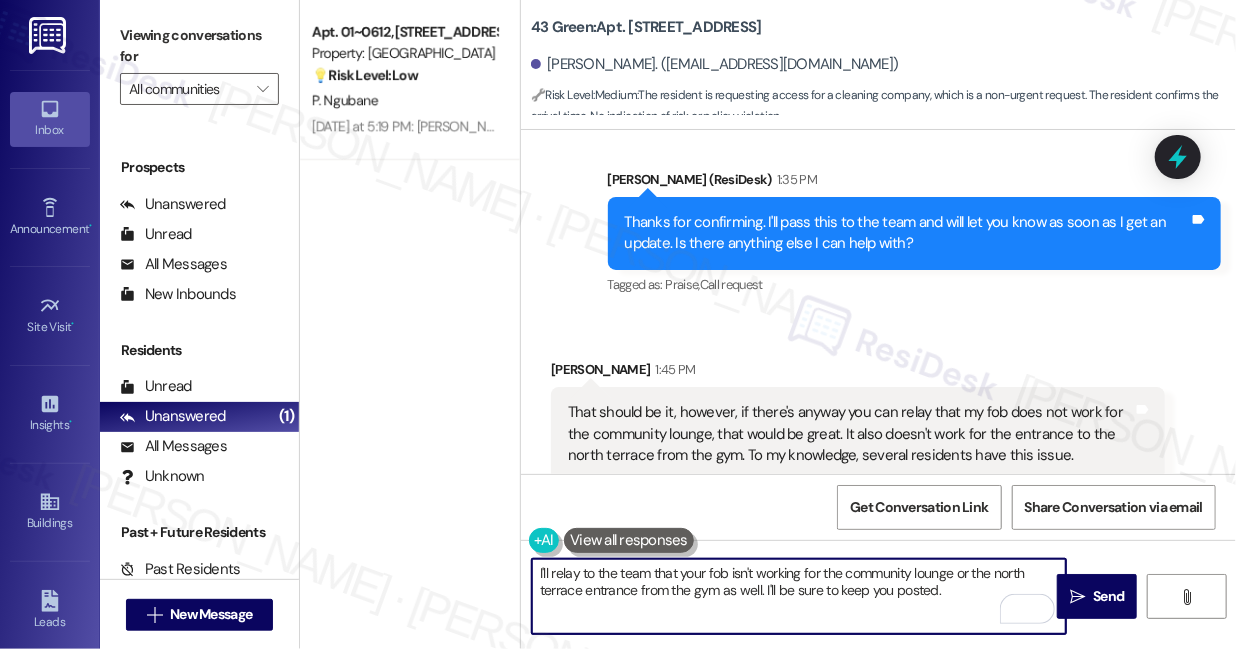 click on "I'll relay to the team that your fob isn't working for the community lounge or the north terrace entrance from the gym as well. I'll be sure to keep you posted." at bounding box center [799, 596] 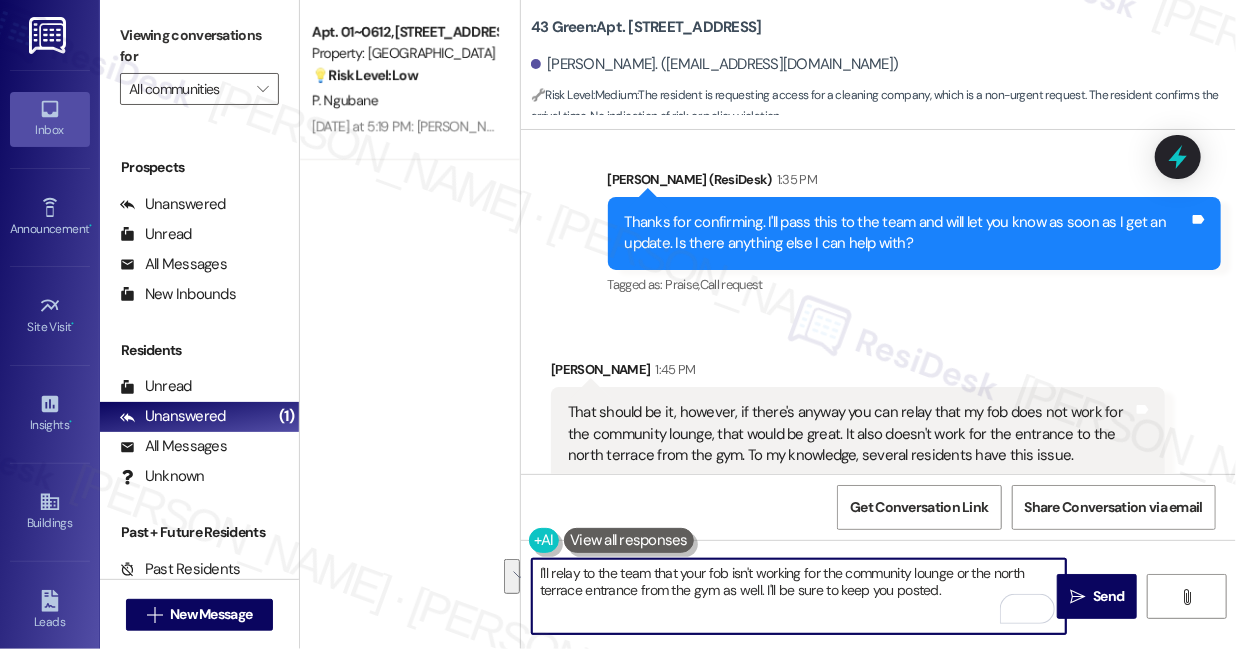 click on "I'll relay to the team that your fob isn't working for the community lounge or the north terrace entrance from the gym as well. I'll be sure to keep you posted." at bounding box center (799, 596) 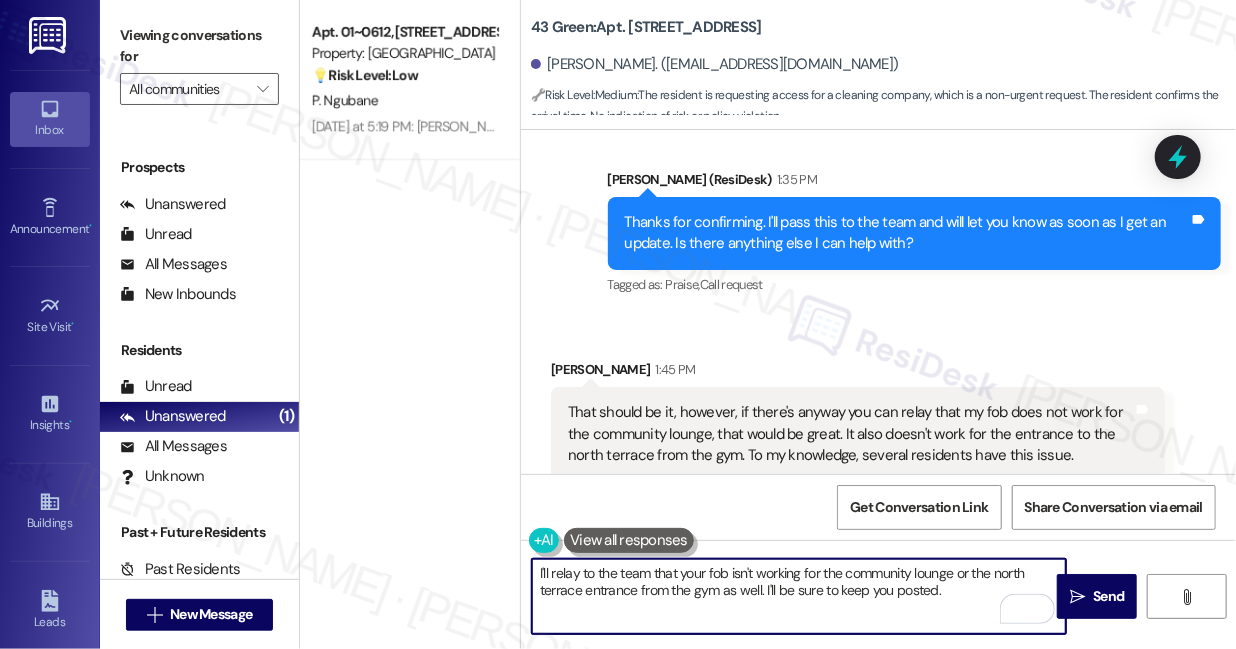 click on "I'll relay to the team that your fob isn't working for the community lounge or the north terrace entrance from the gym as well. I'll be sure to keep you posted." at bounding box center [799, 596] 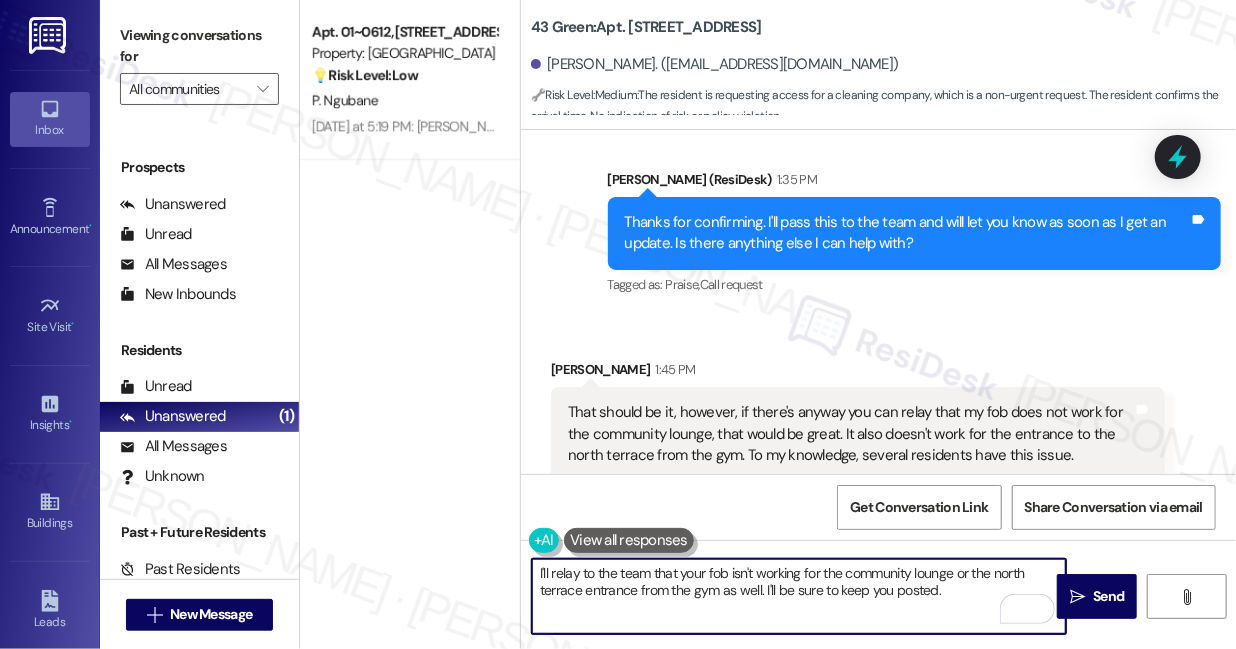 click on "I'll relay to the team that your fob isn't working for the community lounge or the north terrace entrance from the gym as well. I'll be sure to keep you posted." at bounding box center [799, 596] 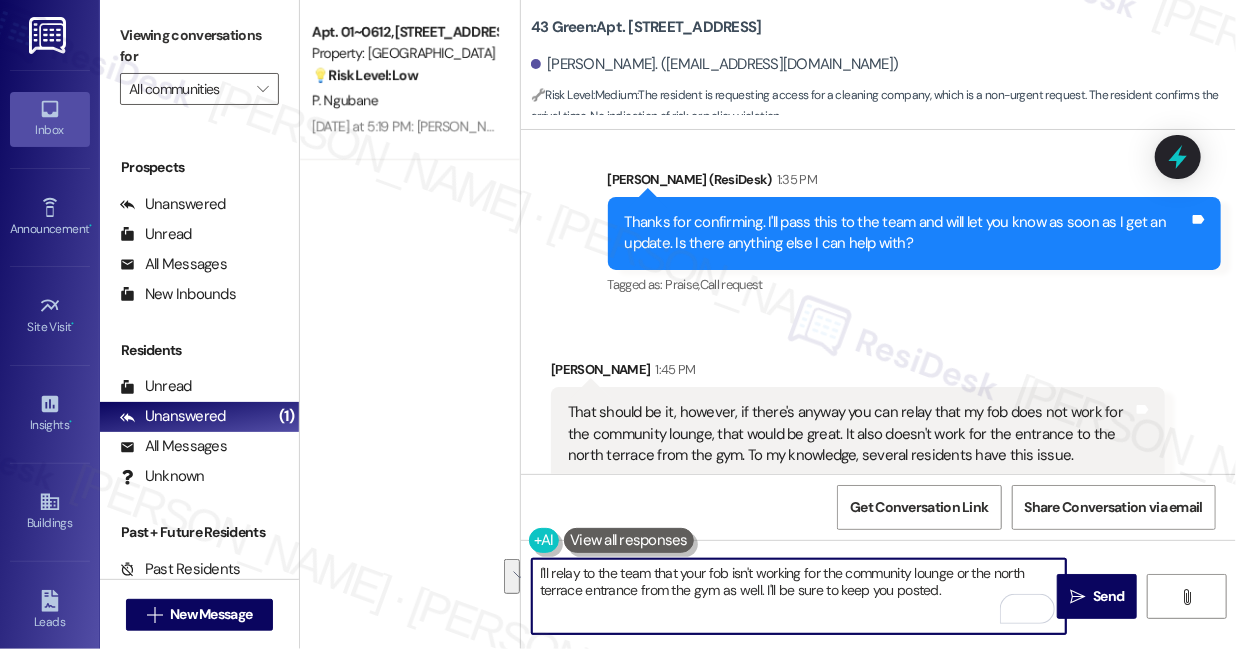click on "I'll relay to the team that your fob isn't working for the community lounge or the north terrace entrance from the gym as well. I'll be sure to keep you posted." at bounding box center (799, 596) 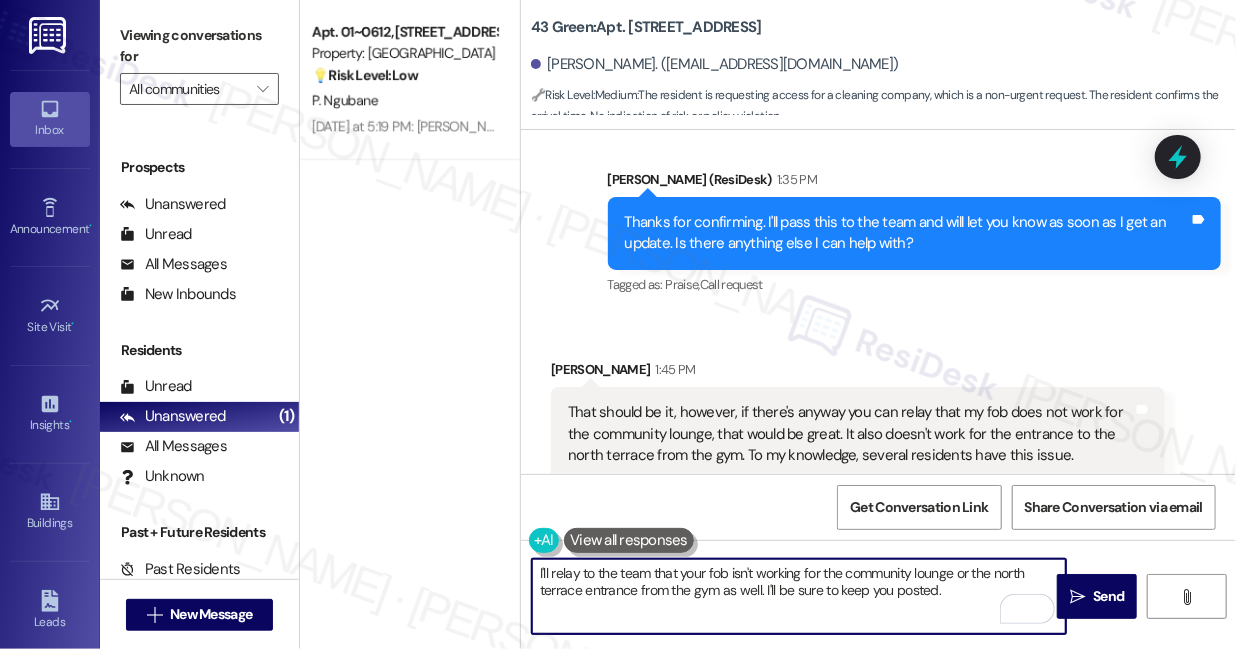 type on "I'll relay to the team that your fob isn't working for the community lounge or the north terrace entrance from the gym as well. I'll be sure to keep you posted." 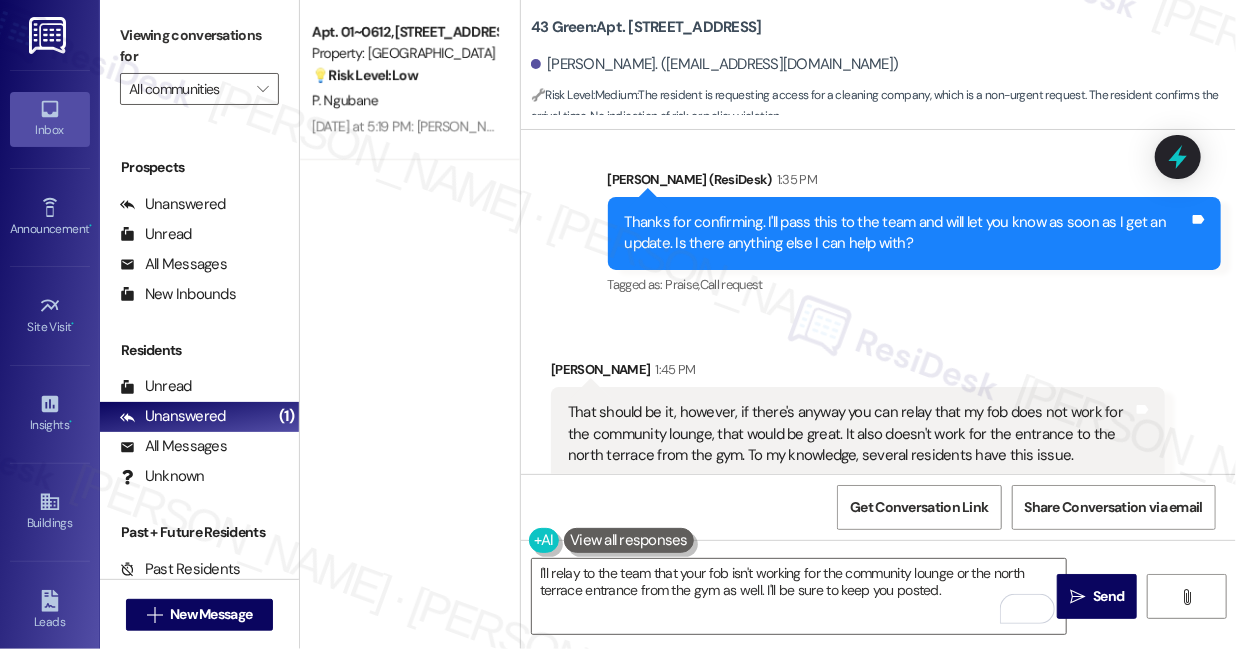 click on "That should be it, however, if there's anyway you can relay that my fob does not work for the community lounge, that would be great. It also doesn't work for the entrance to the north terrace from the gym. To my knowledge, several residents have this issue." at bounding box center (850, 434) 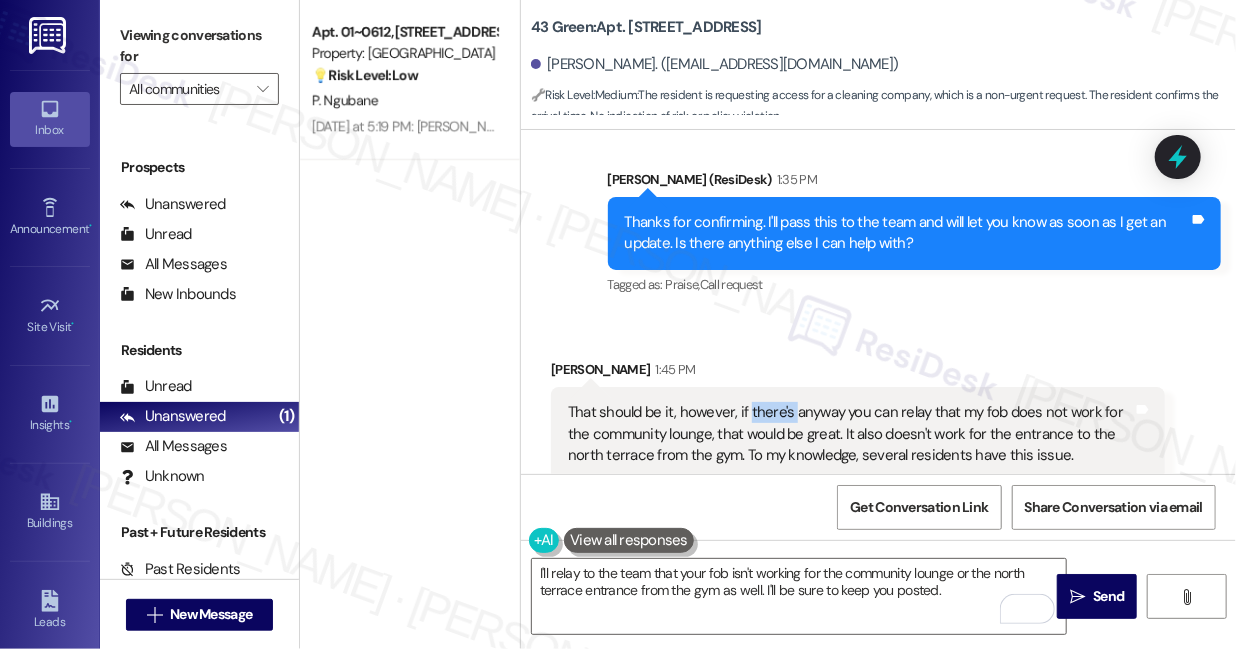 click on "That should be it, however, if there's anyway you can relay that my fob does not work for the community lounge, that would be great. It also doesn't work for the entrance to the north terrace from the gym. To my knowledge, several residents have this issue." at bounding box center [850, 434] 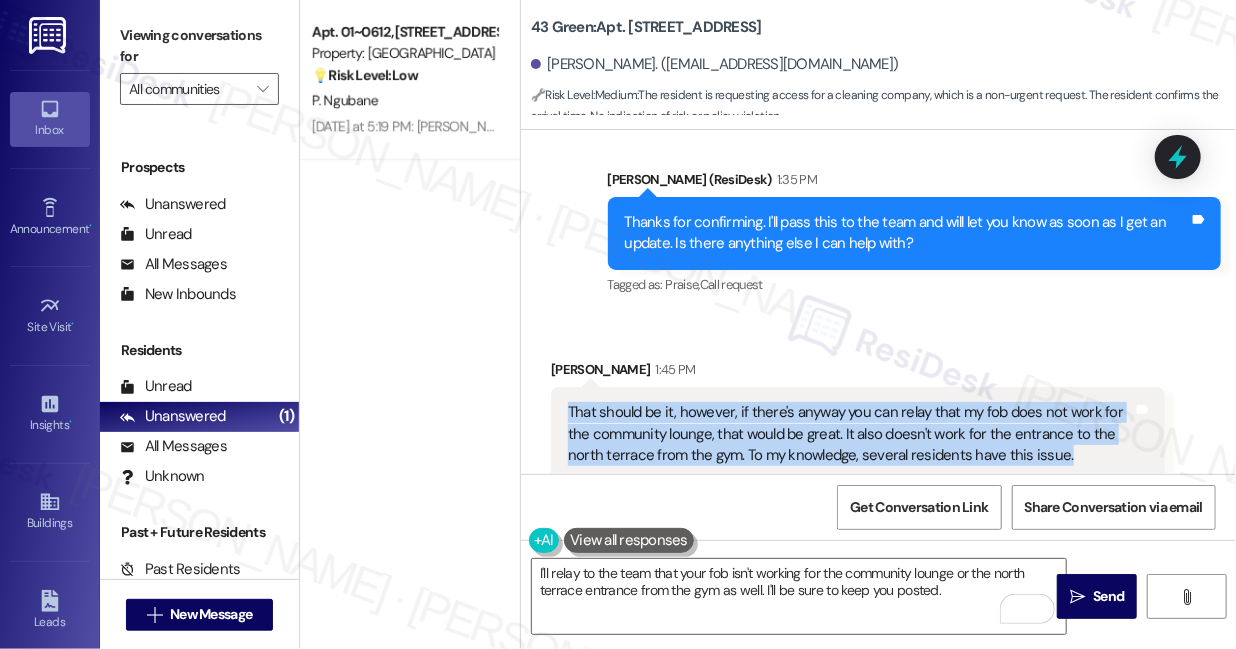 click on "That should be it, however, if there's anyway you can relay that my fob does not work for the community lounge, that would be great. It also doesn't work for the entrance to the north terrace from the gym. To my knowledge, several residents have this issue." at bounding box center [850, 434] 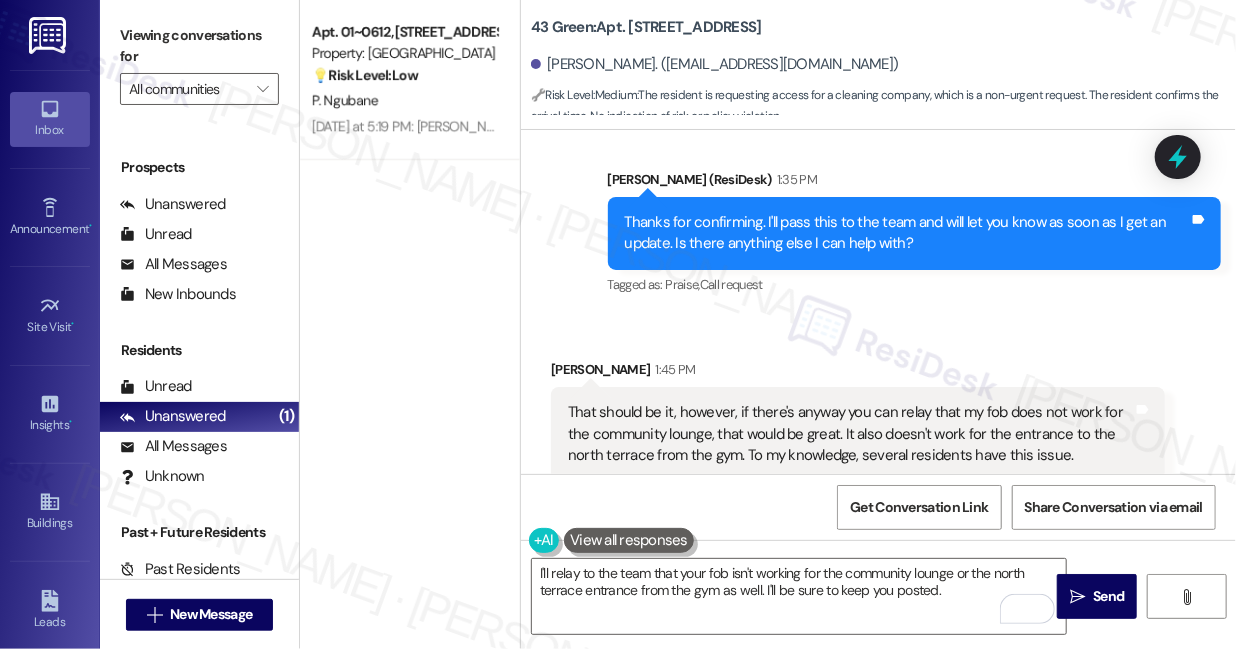 click on "Viewing conversations for" at bounding box center [199, 46] 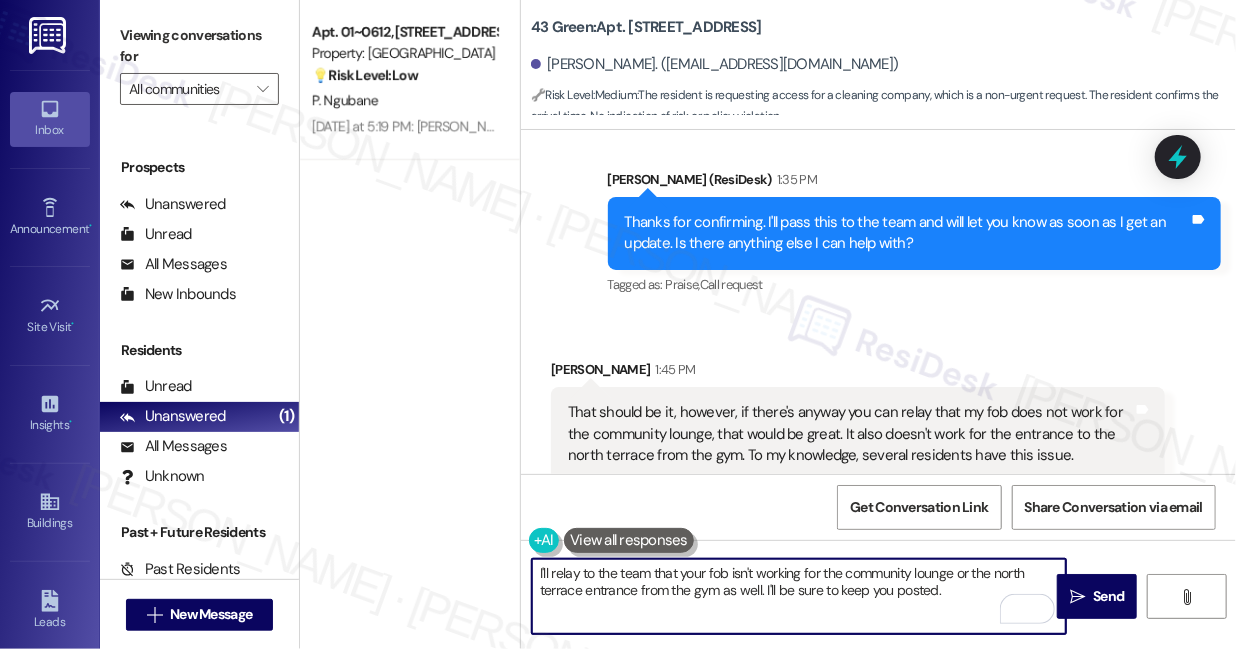 click on "I'll relay to the team that your fob isn't working for the community lounge or the north terrace entrance from the gym as well. I'll be sure to keep you posted." at bounding box center [799, 596] 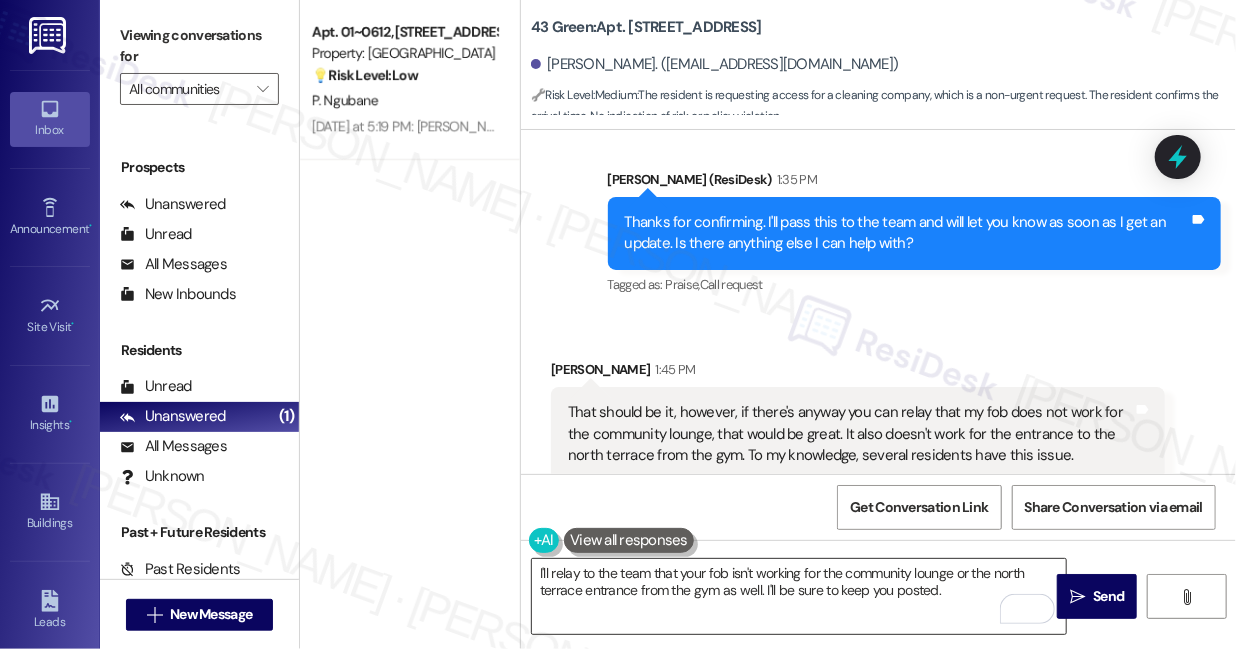 drag, startPoint x: 1101, startPoint y: 593, endPoint x: 808, endPoint y: 590, distance: 293.01535 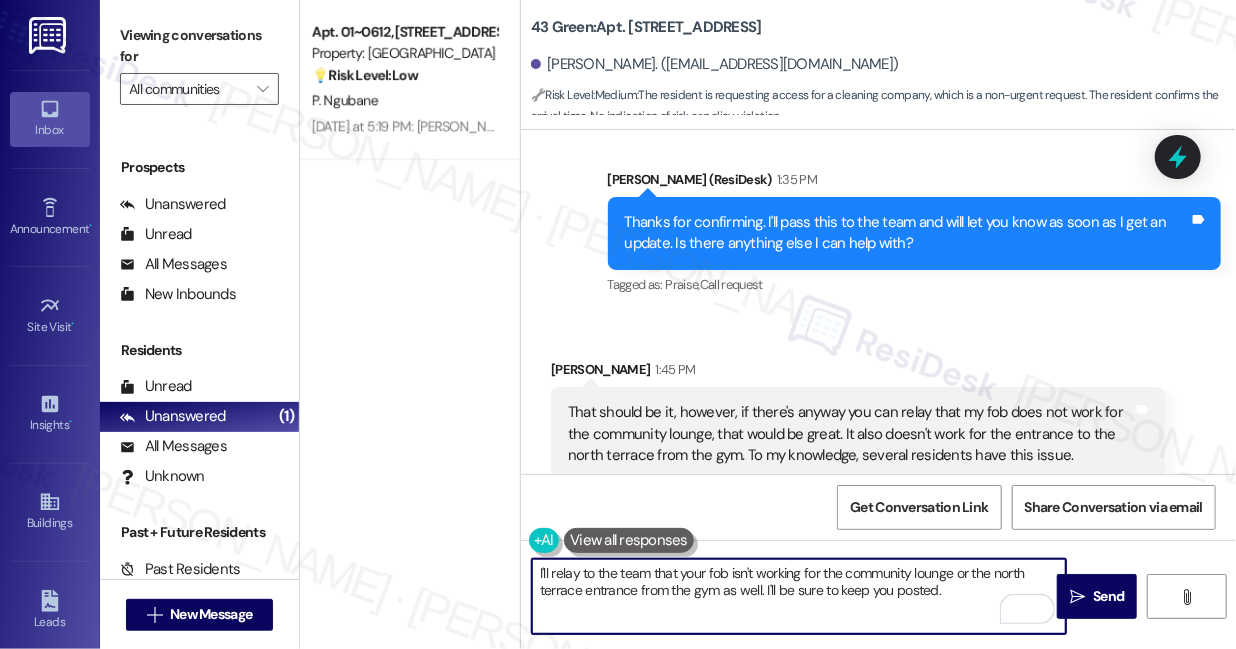 click on "I'll relay to the team that your fob isn't working for the community lounge or the north terrace entrance from the gym as well. I'll be sure to keep you posted." at bounding box center [799, 596] 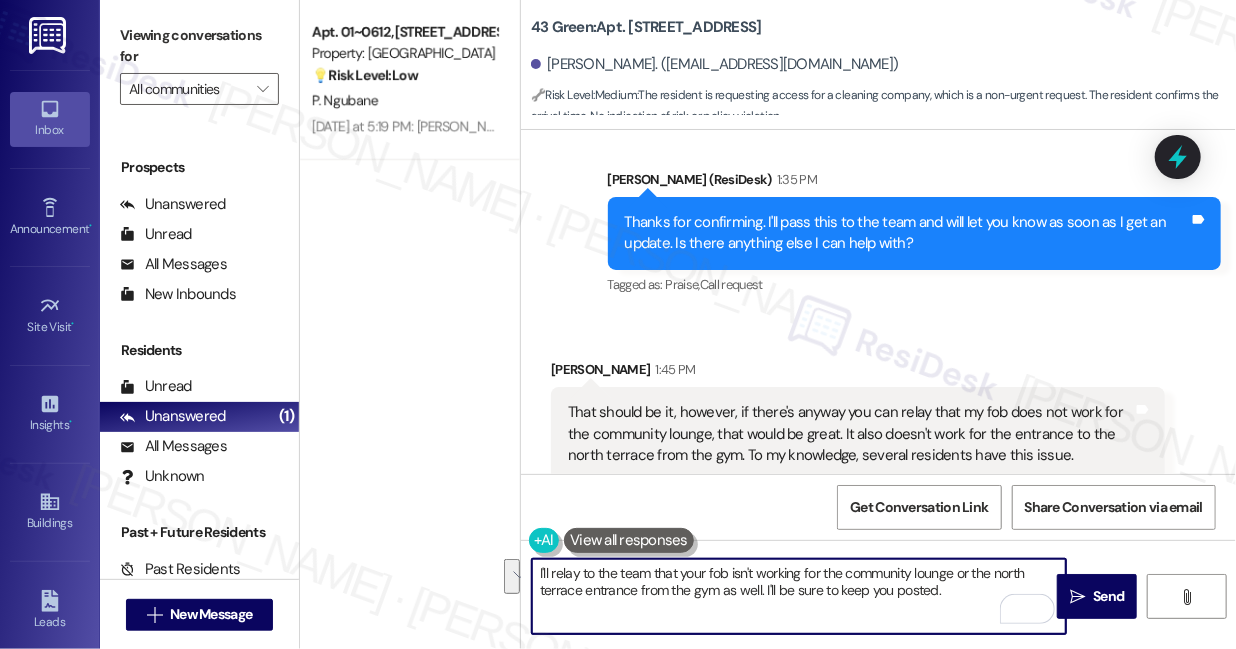 click on "I'll relay to the team that your fob isn't working for the community lounge or the north terrace entrance from the gym as well. I'll be sure to keep you posted." at bounding box center [799, 596] 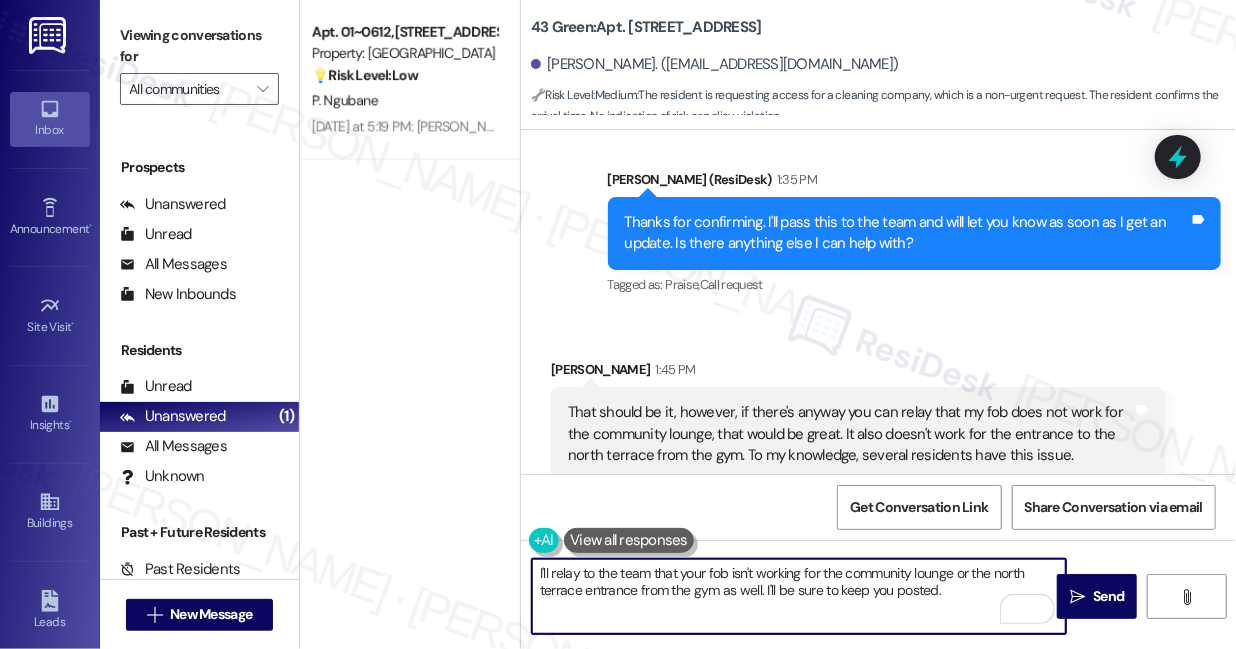 click on "I'll relay to the team that your fob isn't working for the community lounge or the north terrace entrance from the gym as well. I'll be sure to keep you posted." at bounding box center (799, 596) 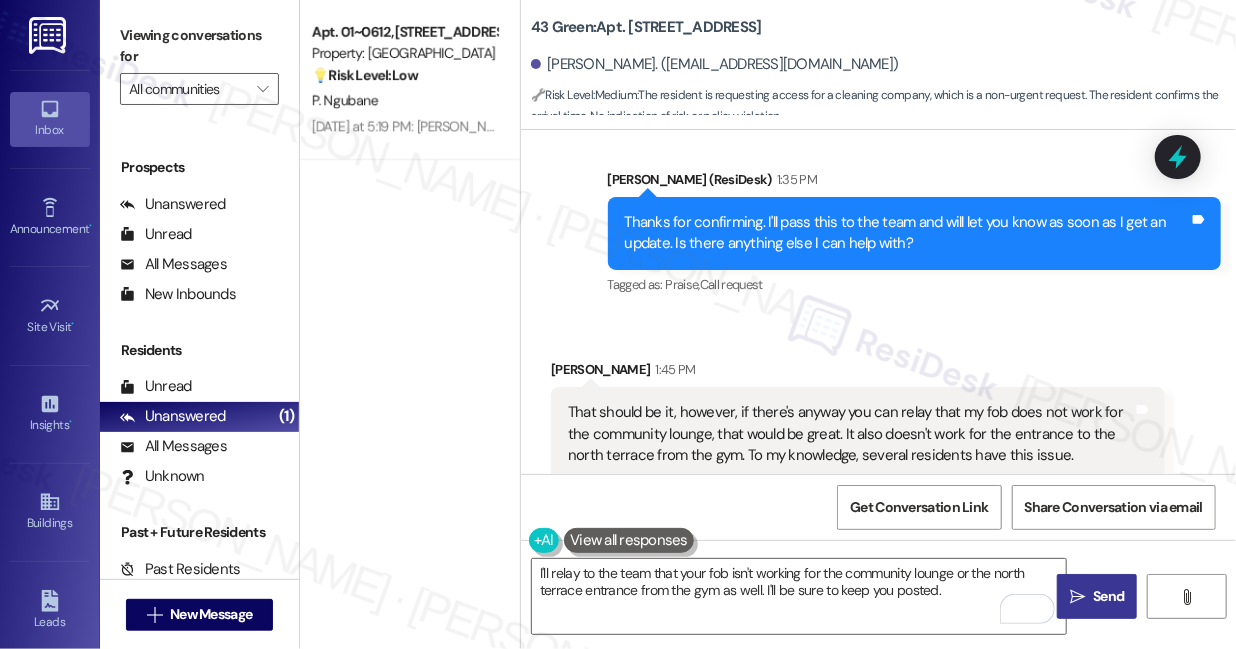 click on "Send" at bounding box center (1108, 596) 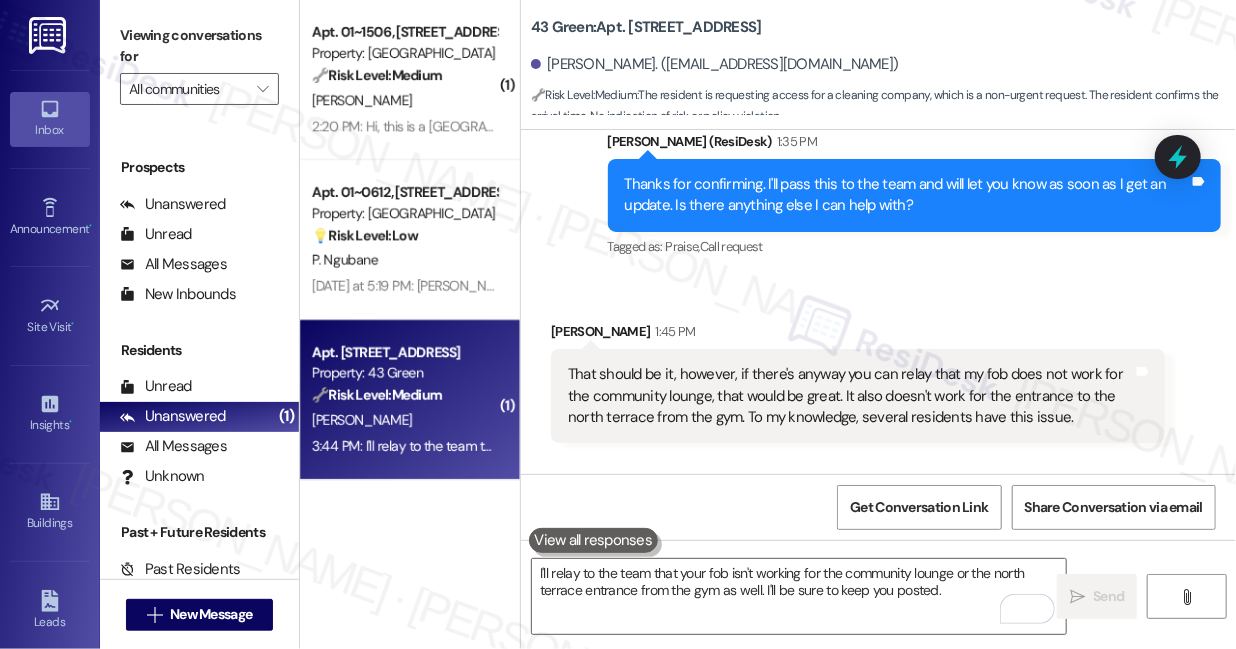 scroll, scrollTop: 15314, scrollLeft: 0, axis: vertical 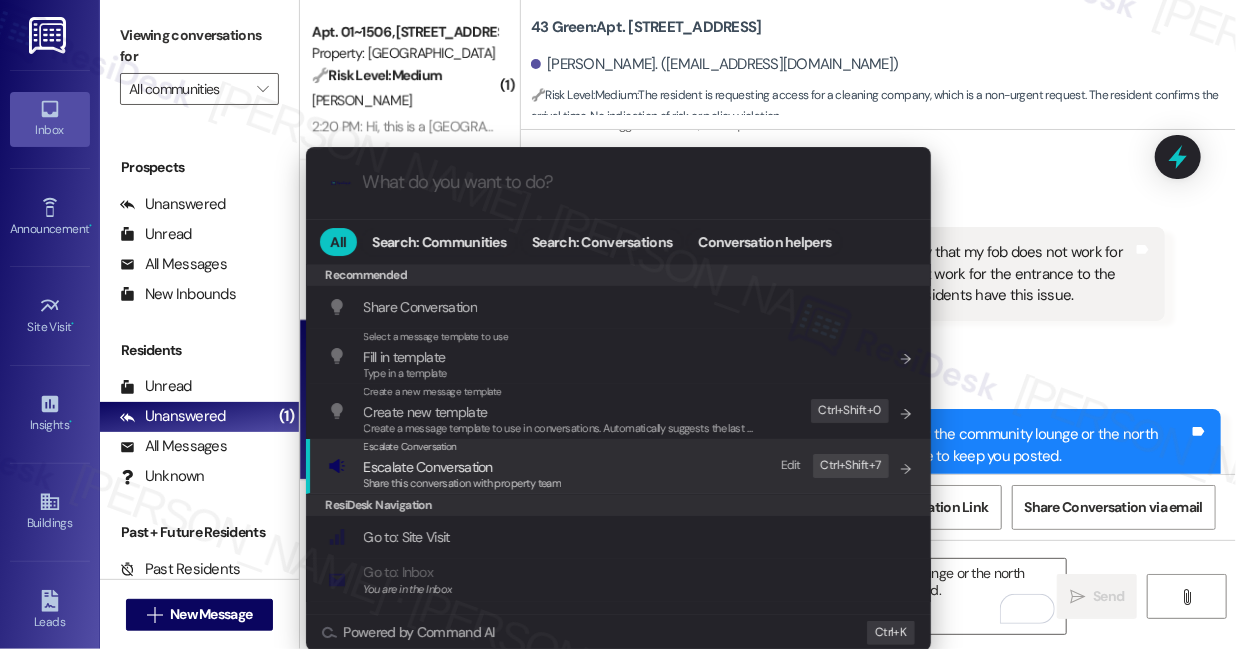click on "Escalate Conversation" at bounding box center [463, 467] 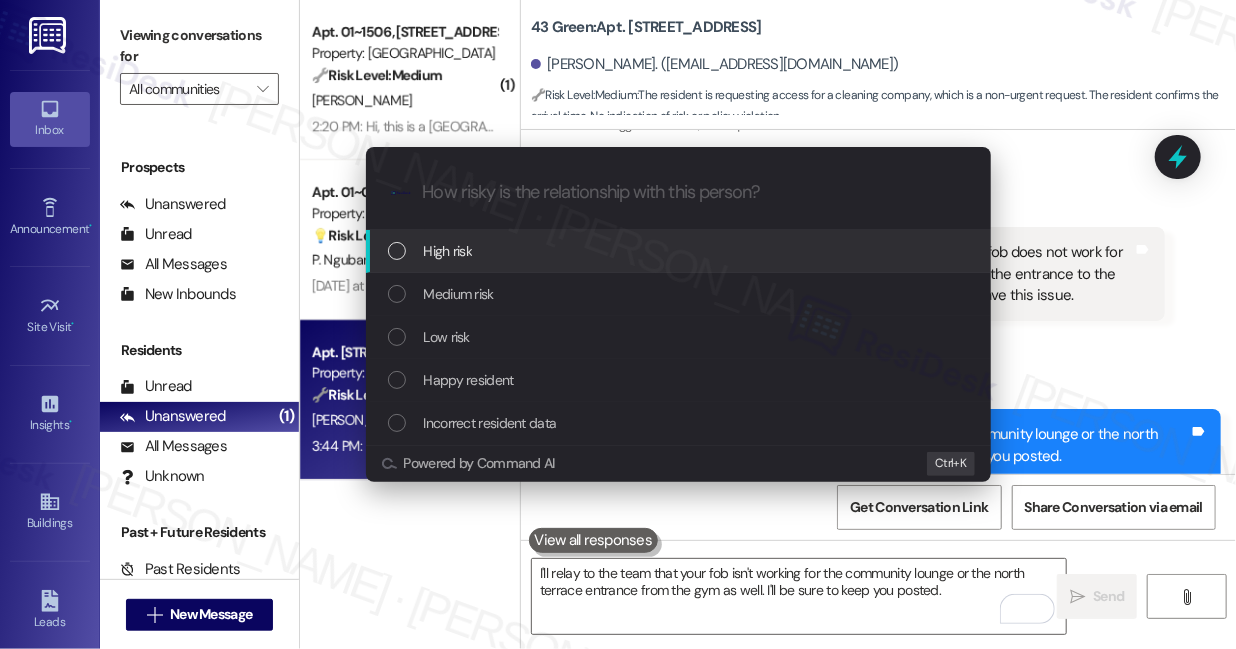 click on "Escalate Conversation How risky is the relationship with this person? Topics (e.g. broken fridge, delayed service) Any messages to highlight in the email? .cls-1{fill:#0a055f;}.cls-2{fill:#0cc4c4;} resideskLogoBlueOrange High risk Medium risk Low risk Happy resident Incorrect resident data Powered by Command AI Ctrl+ K" at bounding box center (618, 324) 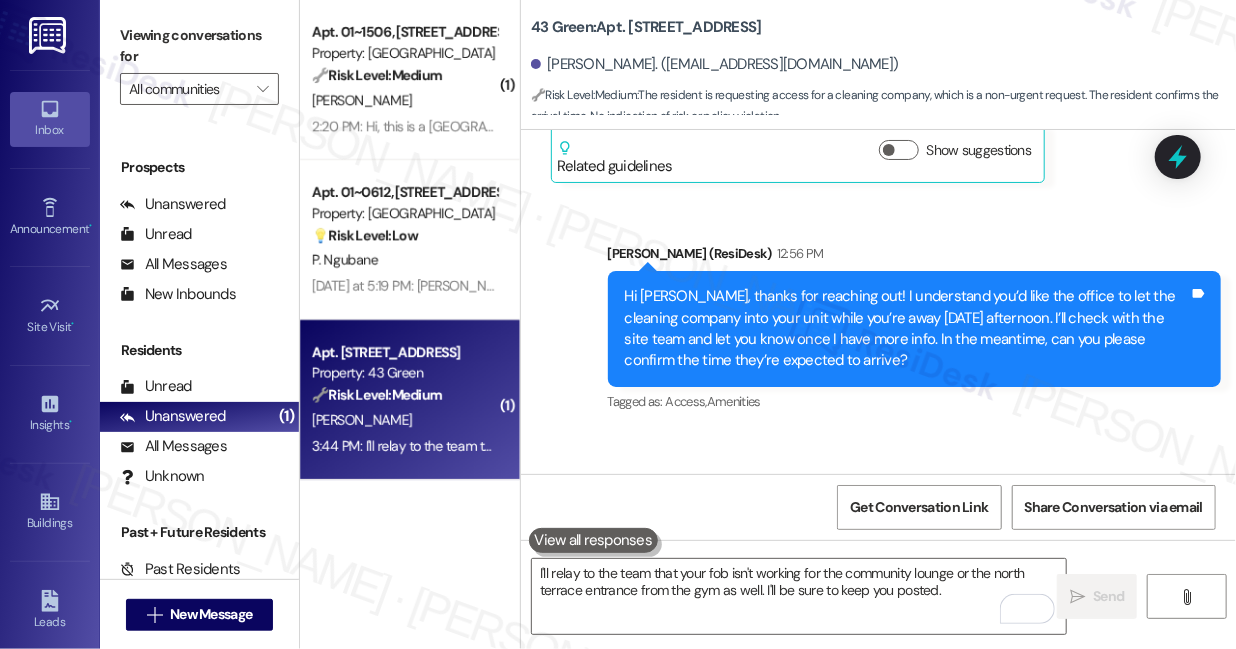 click on "Hi [PERSON_NAME], thanks for reaching out! I understand you’d like the office to let the cleaning company into your unit while you’re away [DATE] afternoon. I’ll check with the site team and let you know once I have more info. In the meantime, can you please confirm the time they’re expected to arrive?" at bounding box center [907, 329] 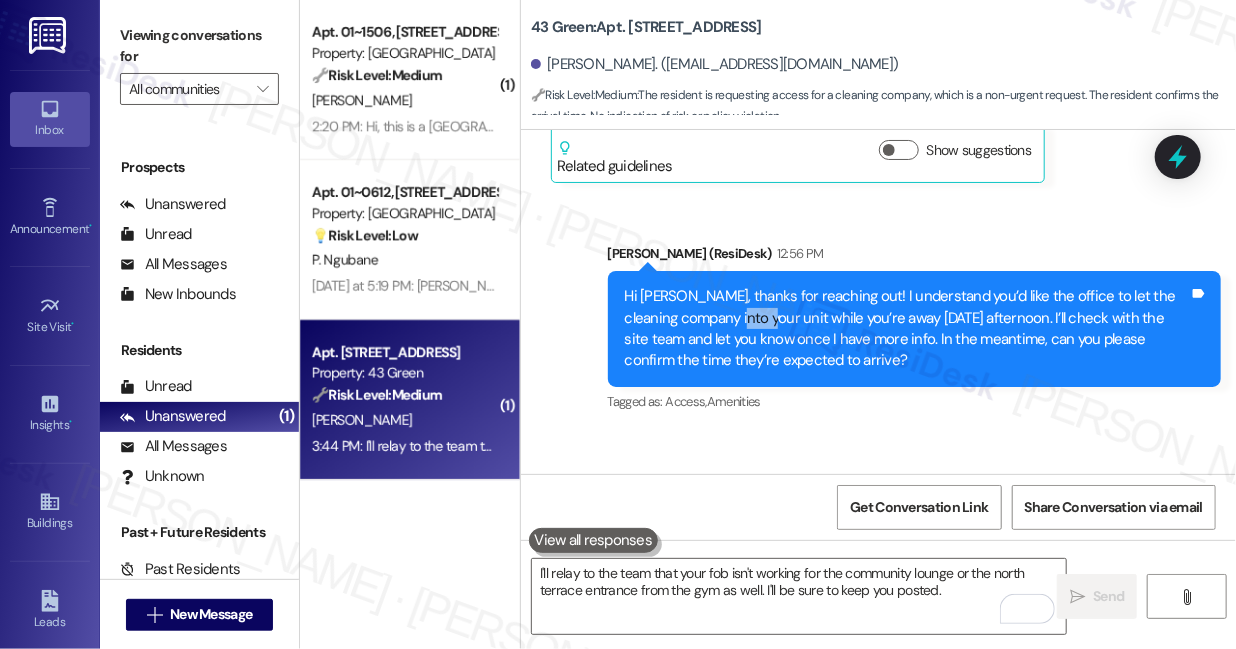 click on "Hi [PERSON_NAME], thanks for reaching out! I understand you’d like the office to let the cleaning company into your unit while you’re away [DATE] afternoon. I’ll check with the site team and let you know once I have more info. In the meantime, can you please confirm the time they’re expected to arrive?" at bounding box center [907, 329] 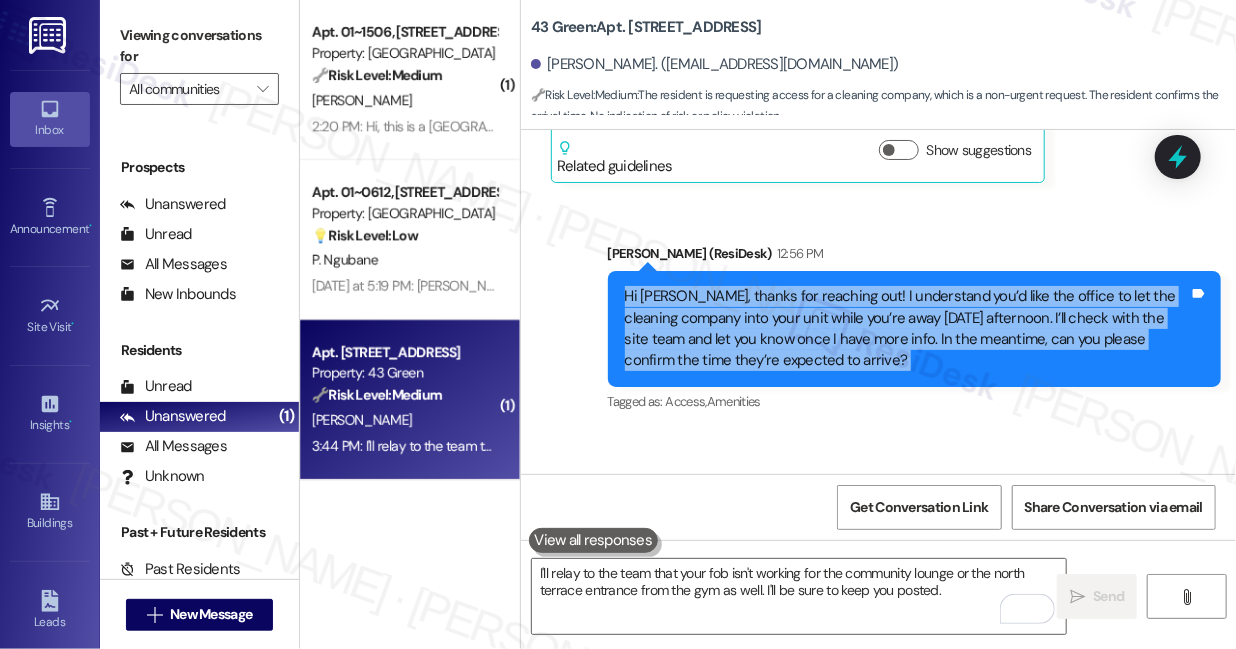 click on "Hi [PERSON_NAME], thanks for reaching out! I understand you’d like the office to let the cleaning company into your unit while you’re away [DATE] afternoon. I’ll check with the site team and let you know once I have more info. In the meantime, can you please confirm the time they’re expected to arrive?" at bounding box center (907, 329) 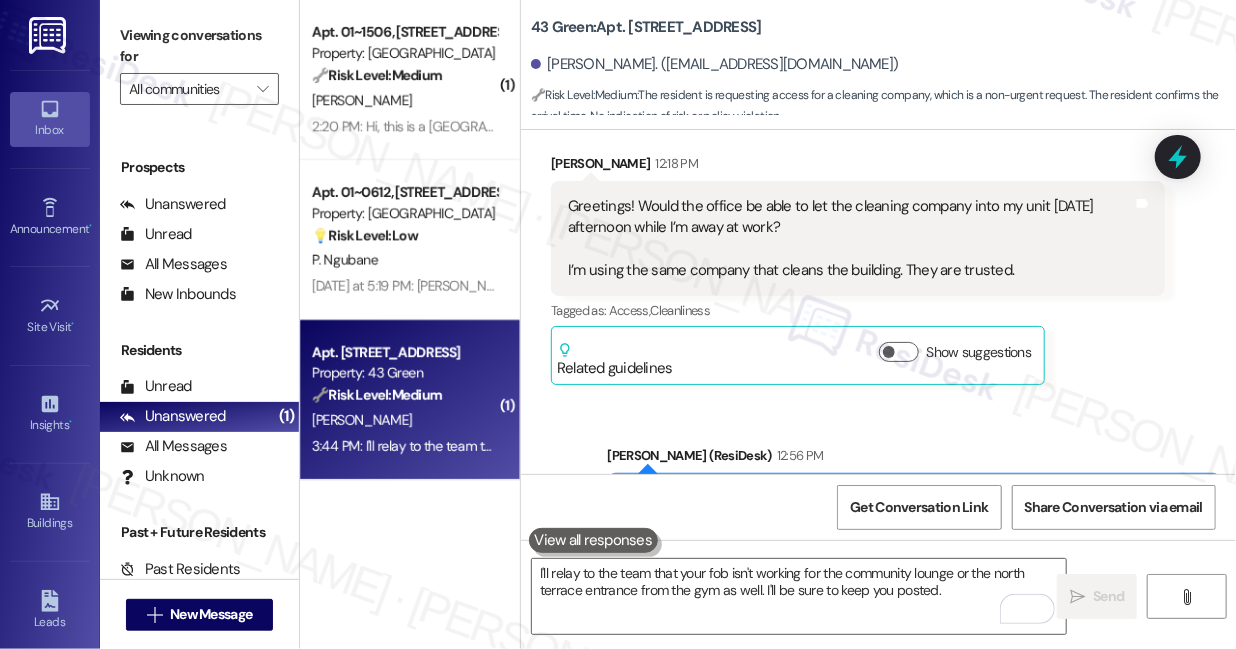 scroll, scrollTop: 14496, scrollLeft: 0, axis: vertical 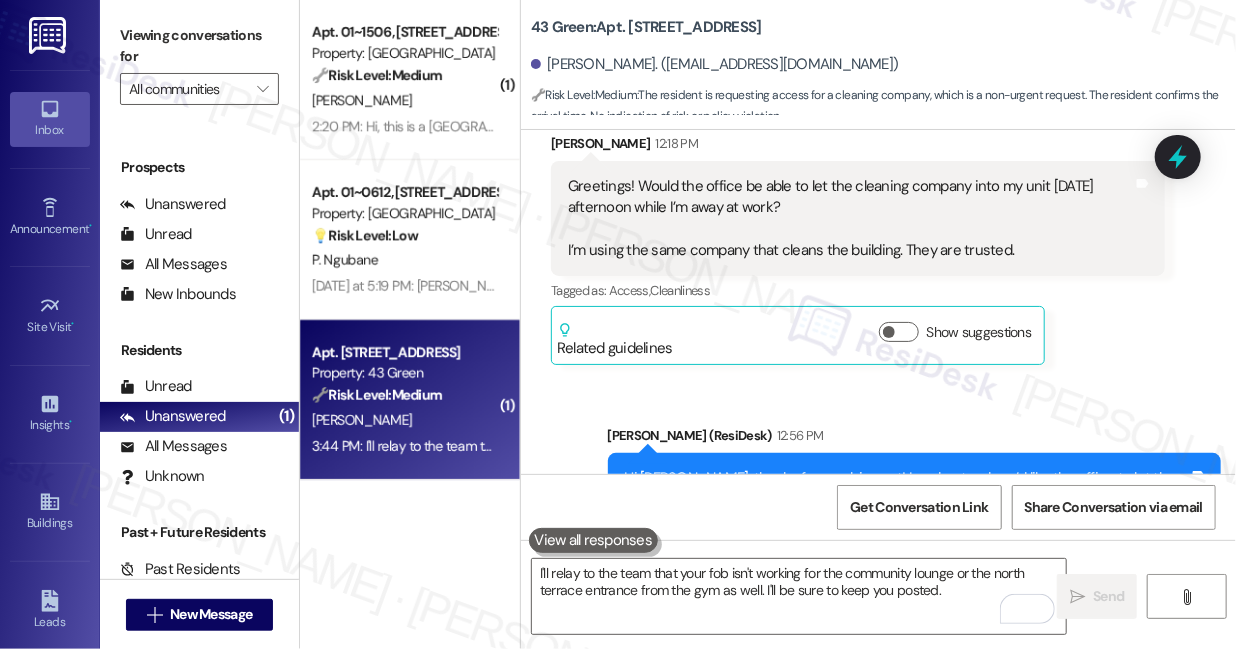 click on "Greetings! Would the office be able to let the cleaning company into my unit [DATE] afternoon while I’m away at work?
I’m using the same company that cleans the building. They are trusted." at bounding box center [850, 219] 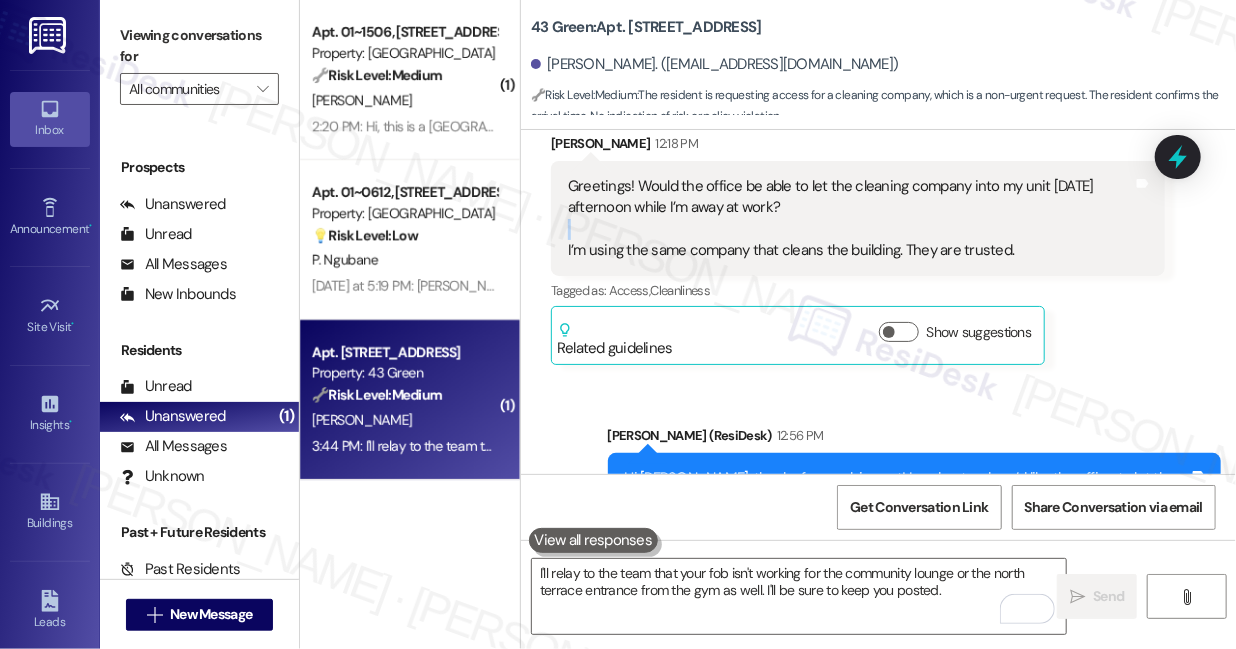 click on "Greetings! Would the office be able to let the cleaning company into my unit [DATE] afternoon while I’m away at work?
I’m using the same company that cleans the building. They are trusted." at bounding box center (850, 219) 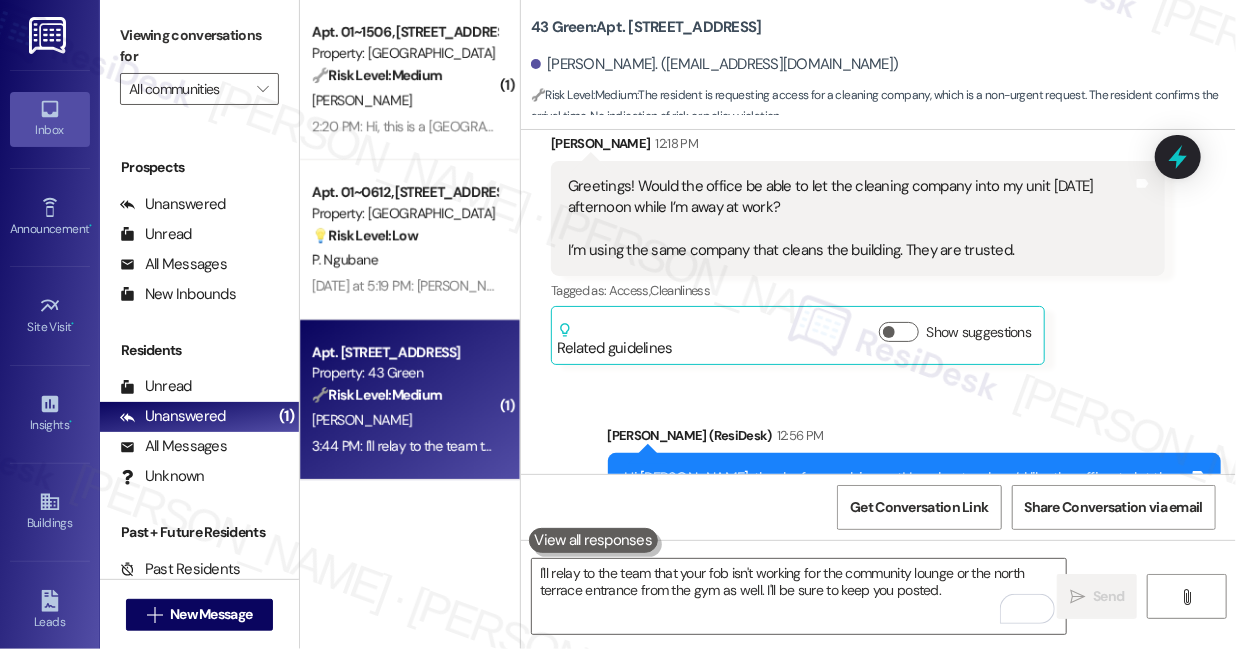 click on "Greetings! Would the office be able to let the cleaning company into my unit [DATE] afternoon while I’m away at work?
I’m using the same company that cleans the building. They are trusted." at bounding box center (850, 219) 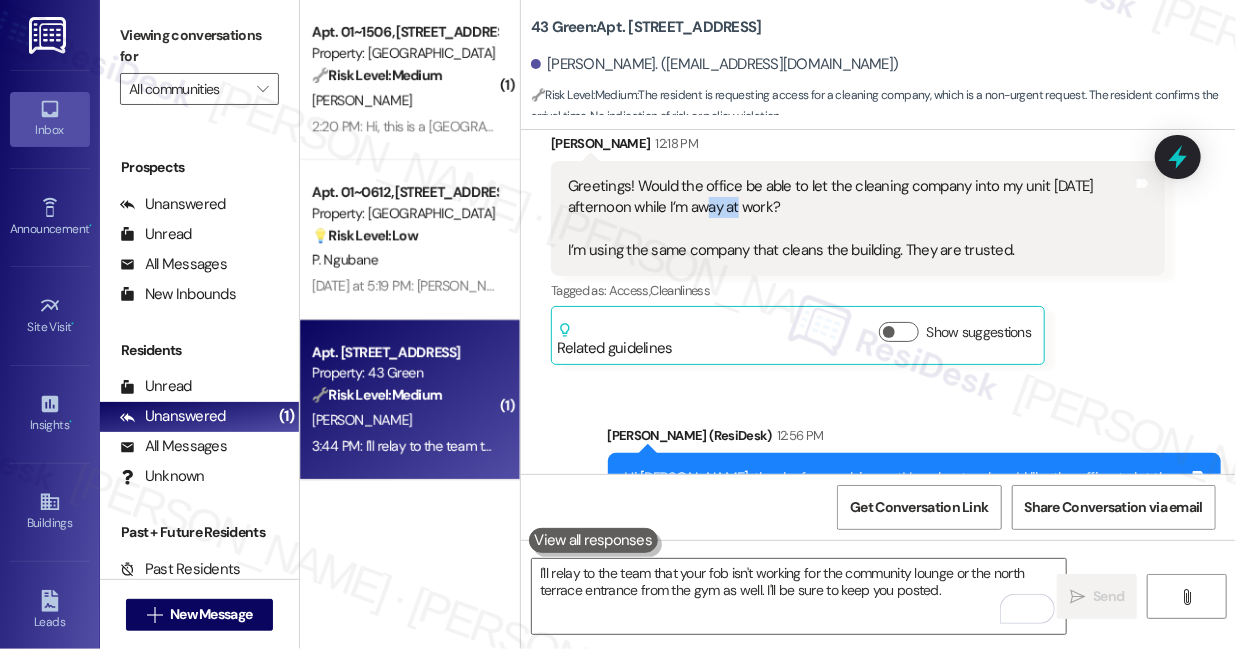 click on "Greetings! Would the office be able to let the cleaning company into my unit [DATE] afternoon while I’m away at work?
I’m using the same company that cleans the building. They are trusted." at bounding box center (850, 219) 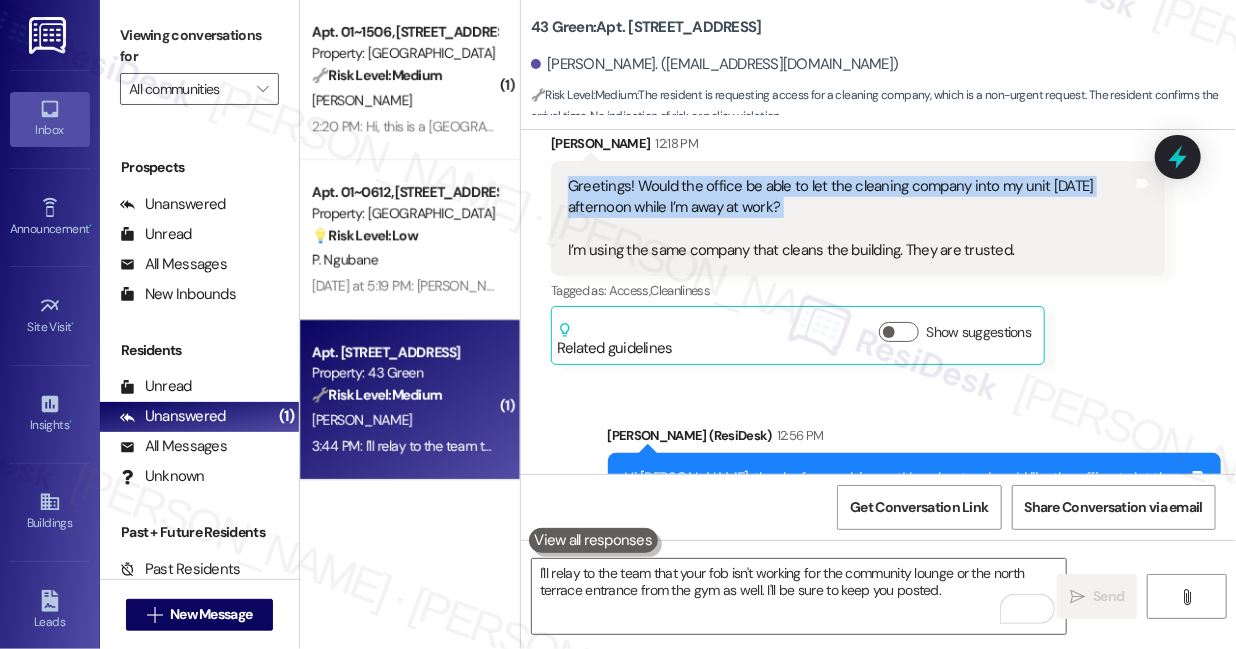 click on "Greetings! Would the office be able to let the cleaning company into my unit [DATE] afternoon while I’m away at work?
I’m using the same company that cleans the building. They are trusted." at bounding box center (850, 219) 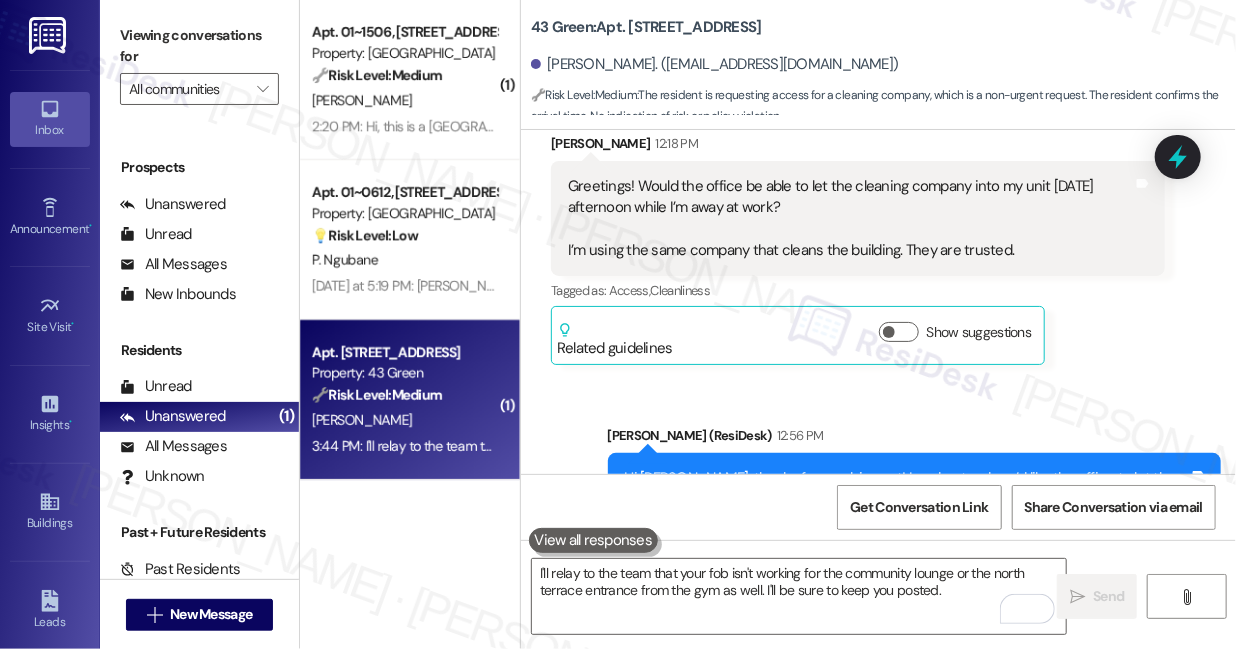 click on "Tagged as:   Access ,  Click to highlight conversations about Access Cleanliness Click to highlight conversations about Cleanliness" at bounding box center (858, 290) 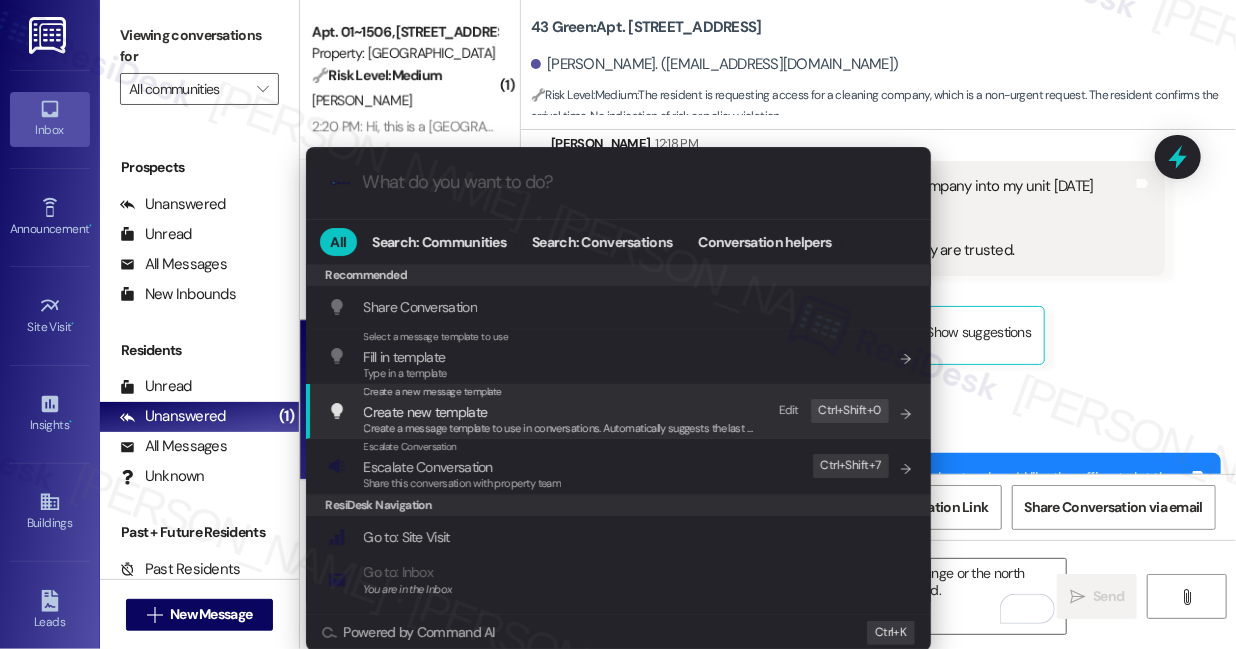 click on "Escalate Conversation" at bounding box center (463, 467) 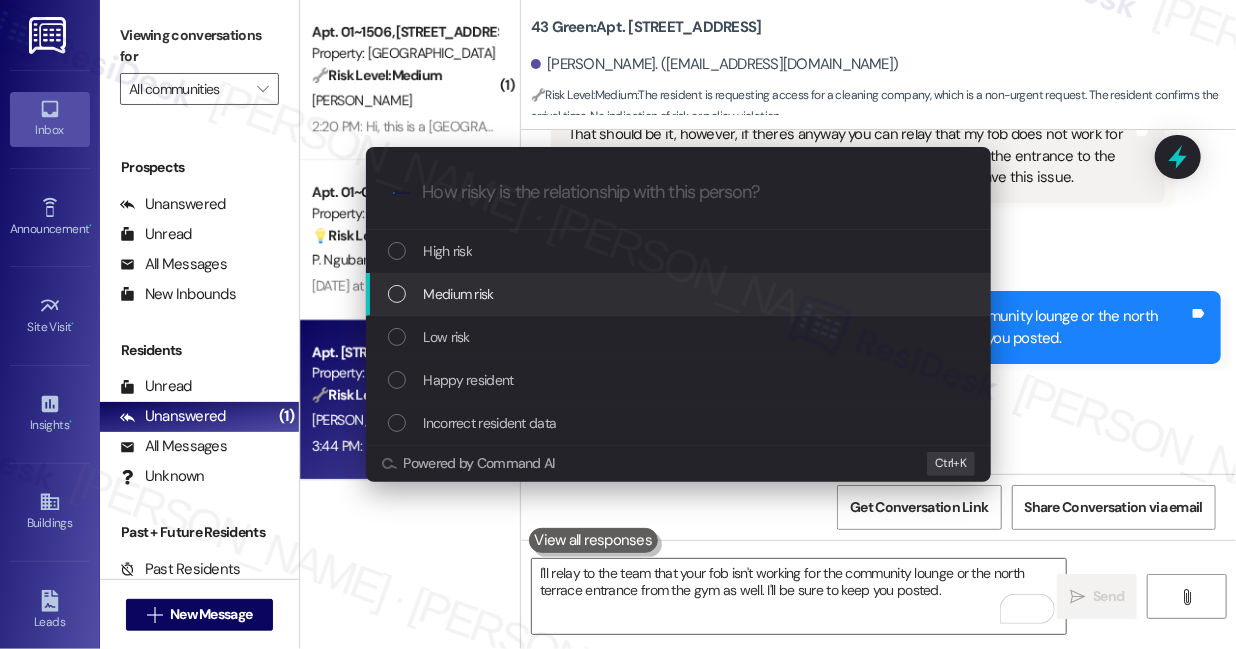 scroll, scrollTop: 15453, scrollLeft: 0, axis: vertical 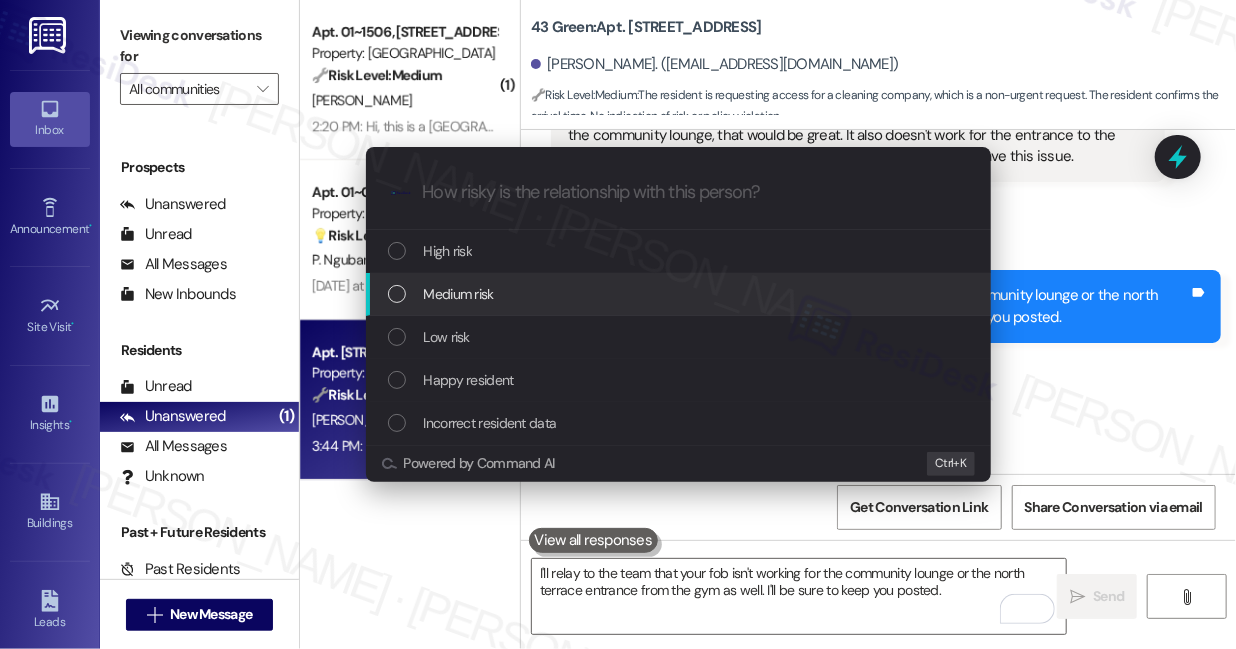 click on "Medium risk" at bounding box center [680, 294] 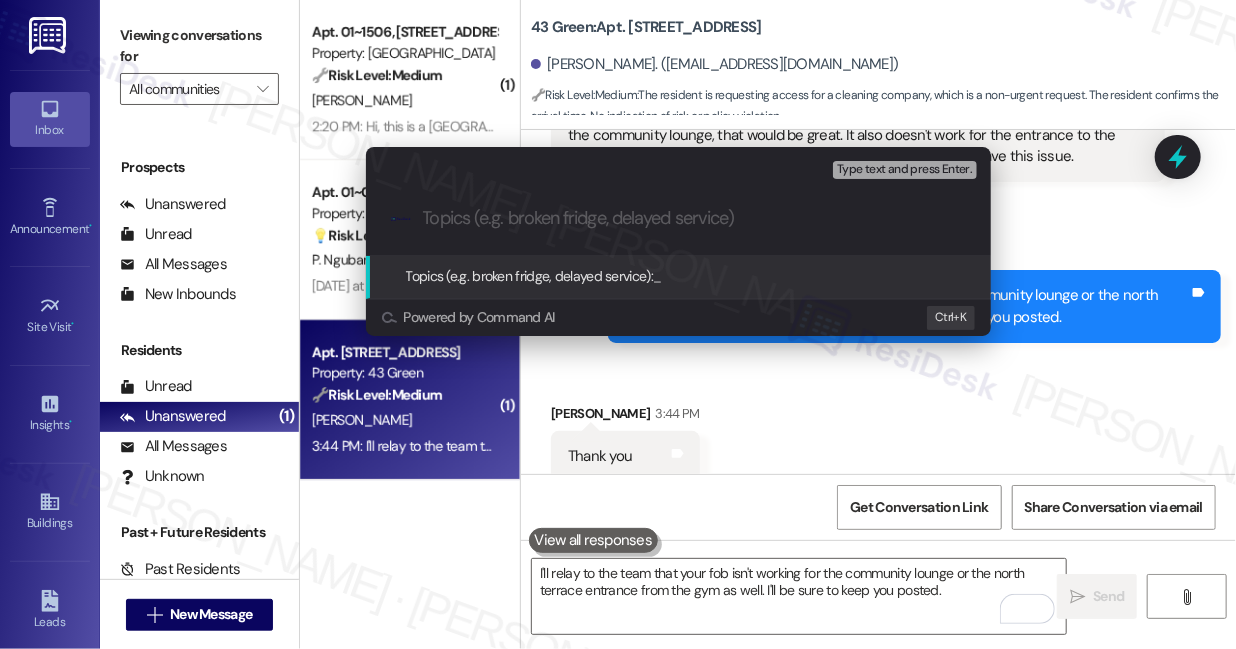 paste on "Cleaning Company Access to Unit [DATE] Afternoon and Fob Issues" 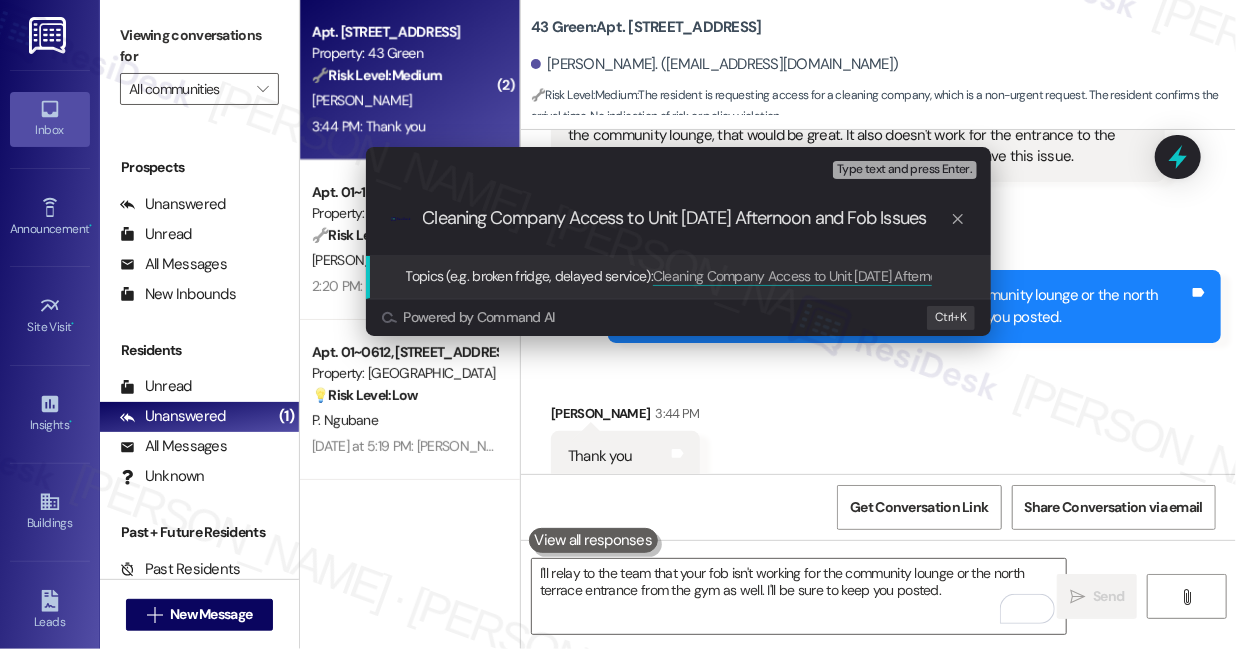 scroll, scrollTop: 0, scrollLeft: 0, axis: both 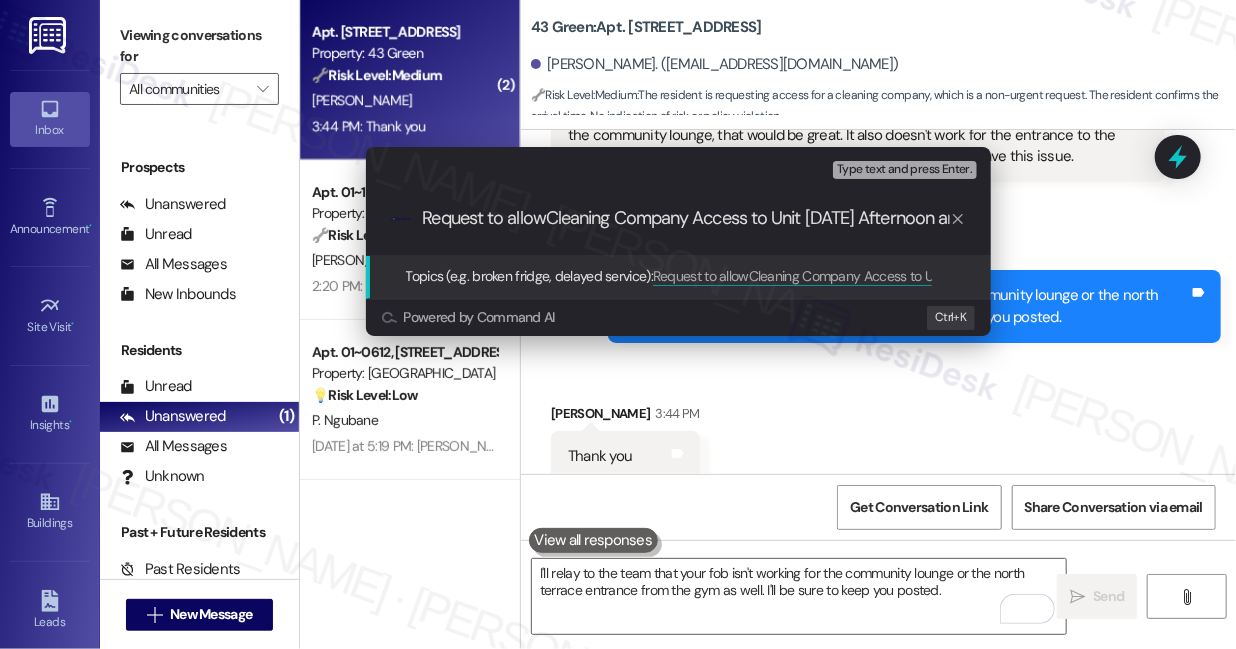 type on "Request to allow Cleaning Company Access to Unit [DATE] Afternoon and Fob Issues" 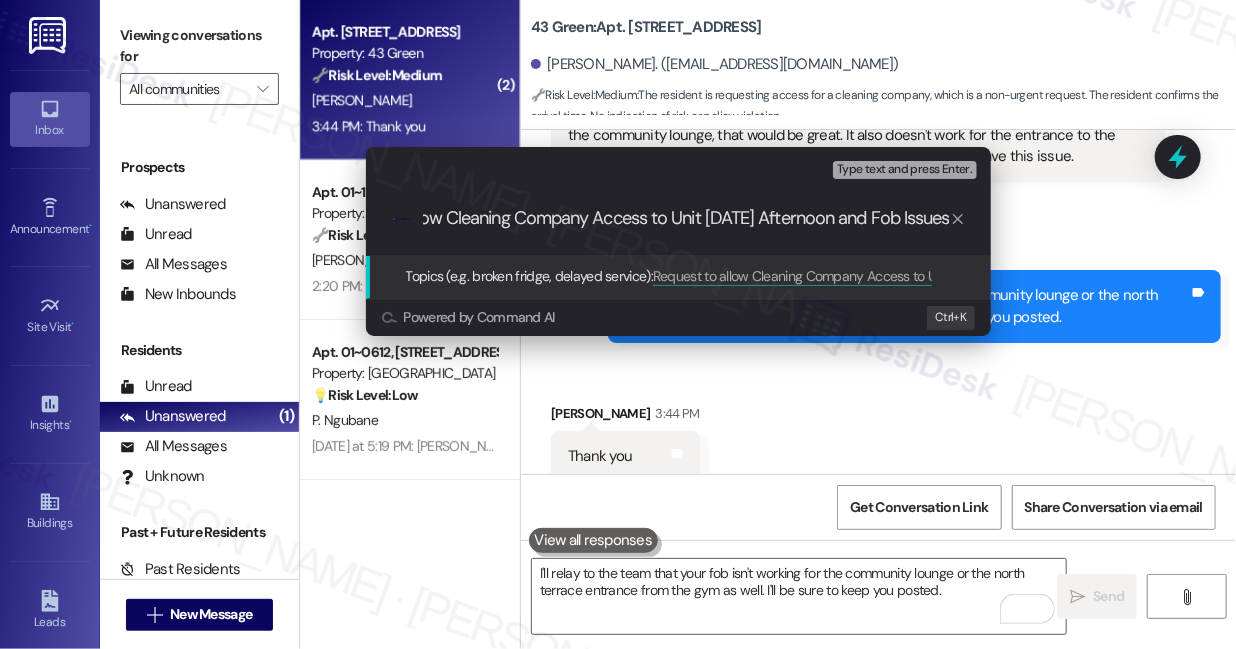 scroll, scrollTop: 0, scrollLeft: 136, axis: horizontal 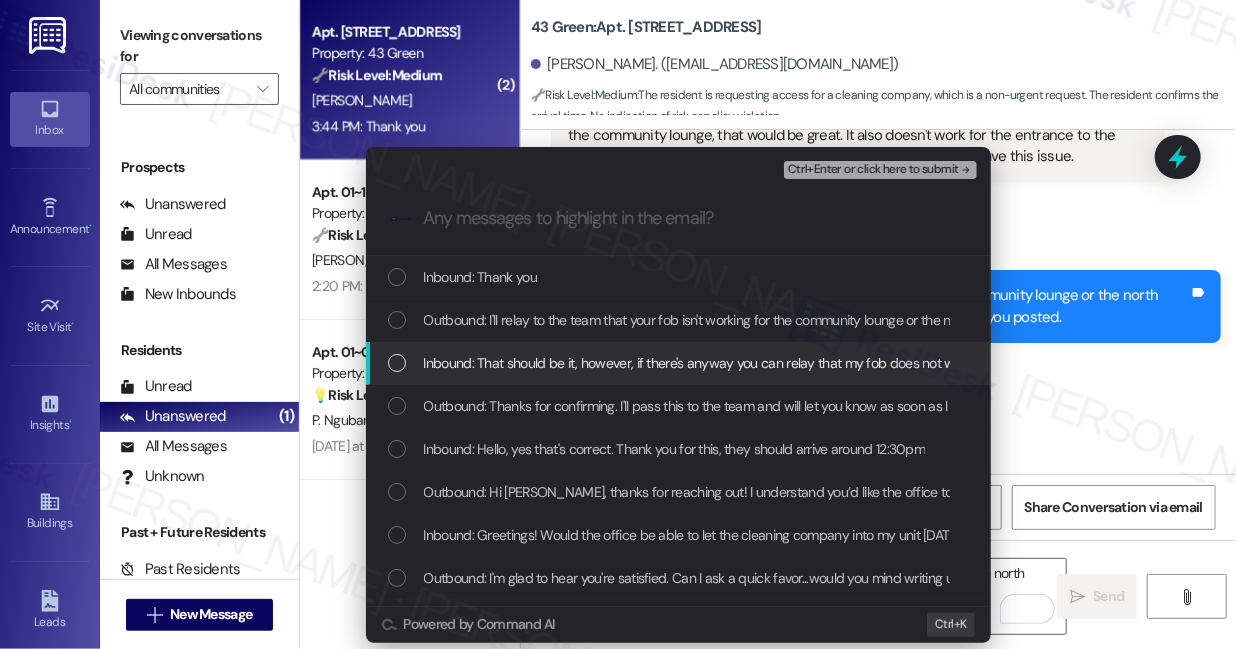 click on "Inbound: That should be it, however, if there's anyway you can relay that my fob does not work for the community lounge, that would be great. It also doesn't work for the entrance to the north terrace from the gym. To my knowledge, several residents have this issue." at bounding box center (1191, 363) 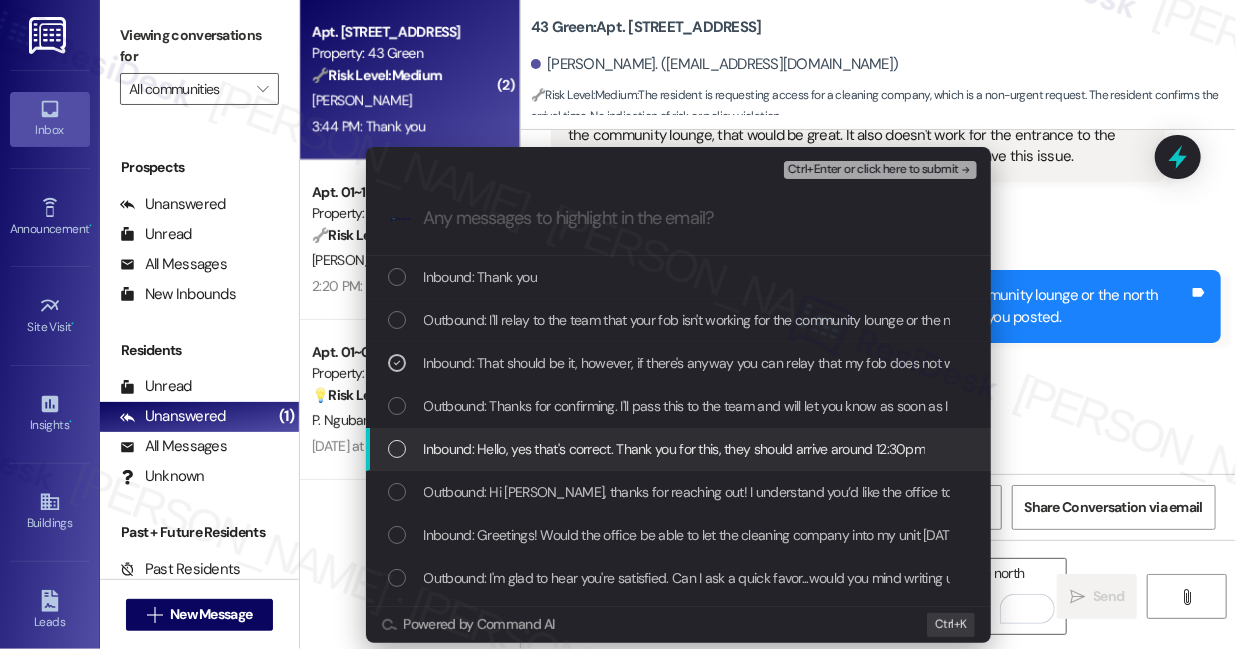 click on "Inbound: Hello, yes that's correct. Thank you for this, they should arrive around 12:30pm" at bounding box center (675, 449) 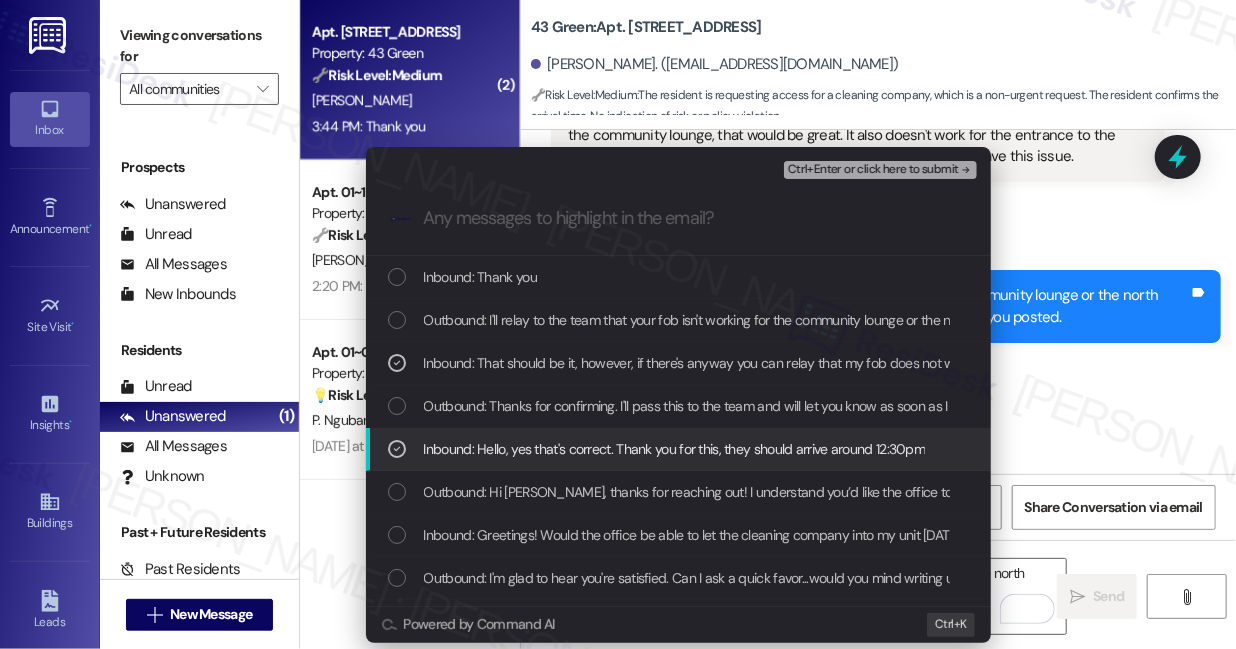 click on "Inbound: Greetings! Would the office be able to let the cleaning company into my unit [DATE] afternoon while I’m away at work?
I’m using the same company that cleans the building. They are trusted." at bounding box center [999, 535] 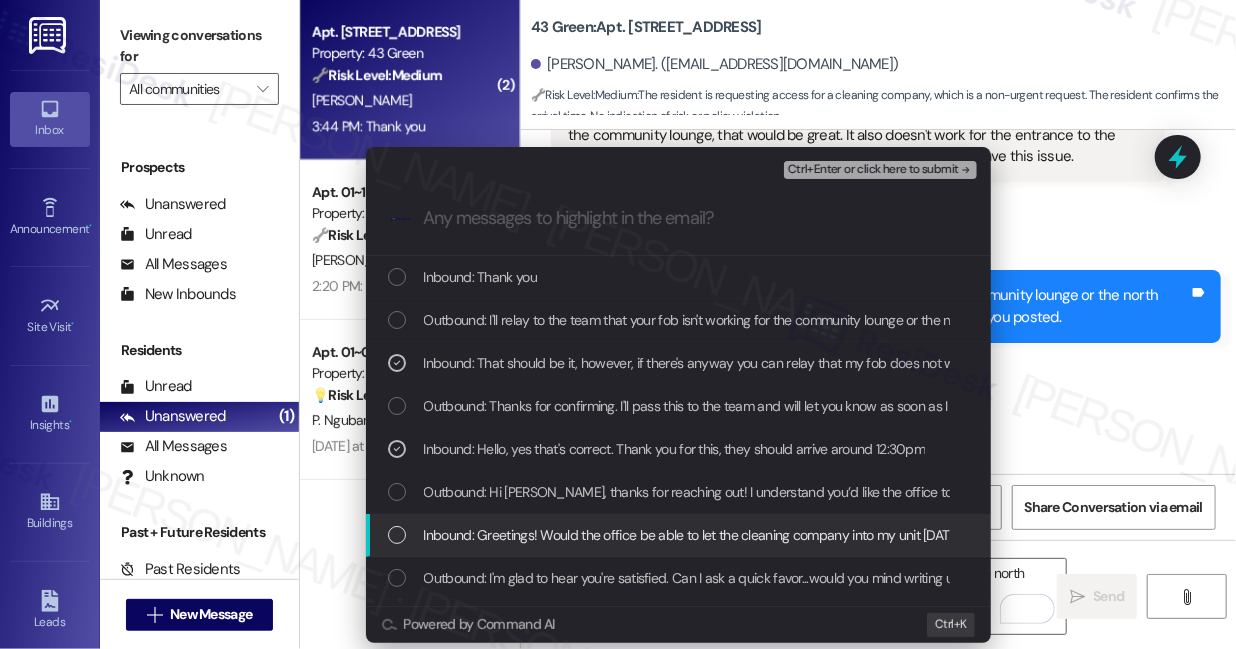 click on "Inbound: Greetings! Would the office be able to let the cleaning company into my unit [DATE] afternoon while I’m away at work?
I’m using the same company that cleans the building. They are trusted." at bounding box center (680, 535) 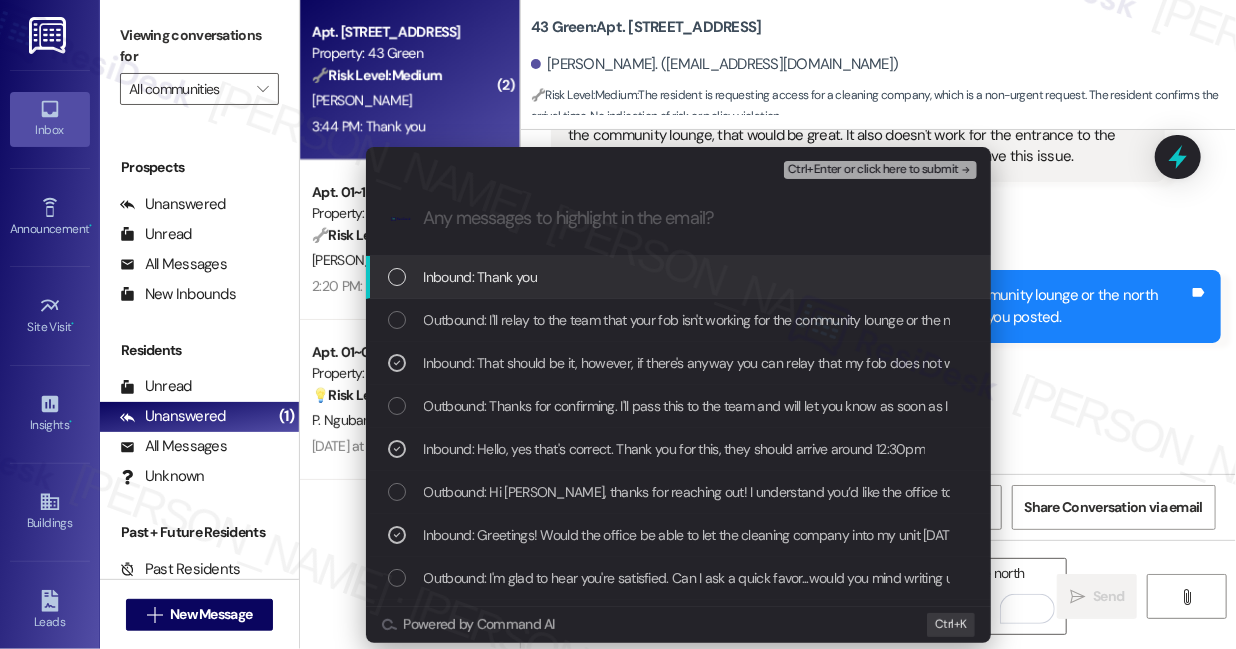 click on "Ctrl+Enter or click here to submit" at bounding box center (873, 170) 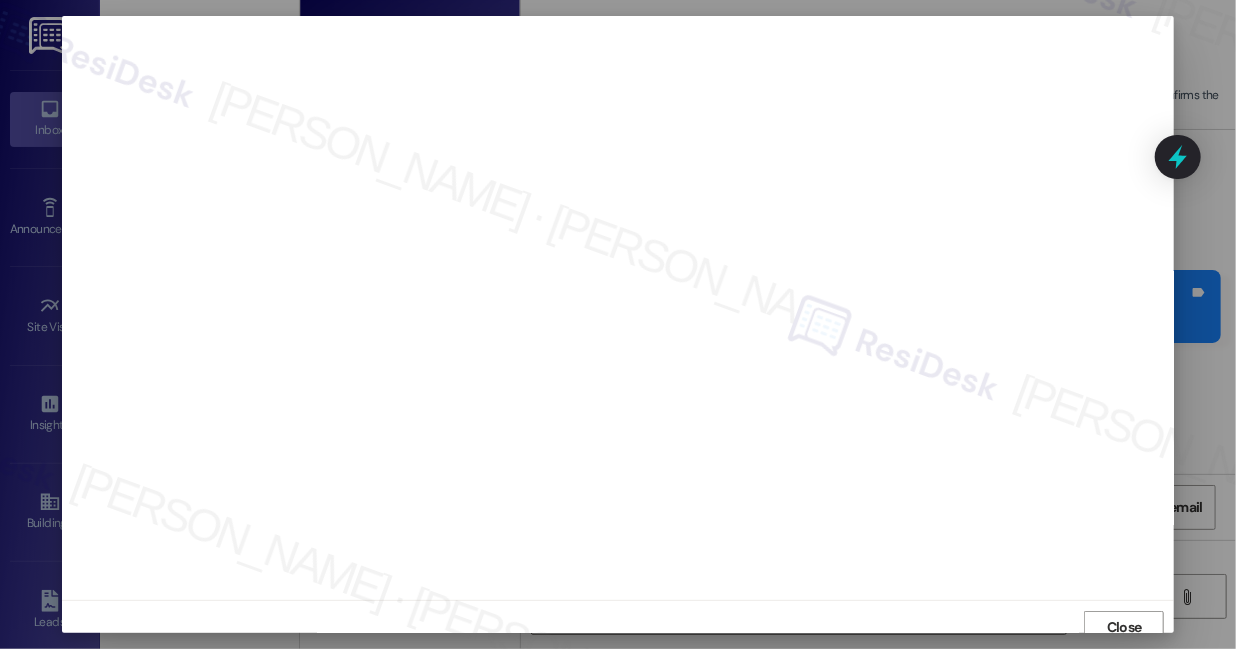 scroll, scrollTop: 10, scrollLeft: 0, axis: vertical 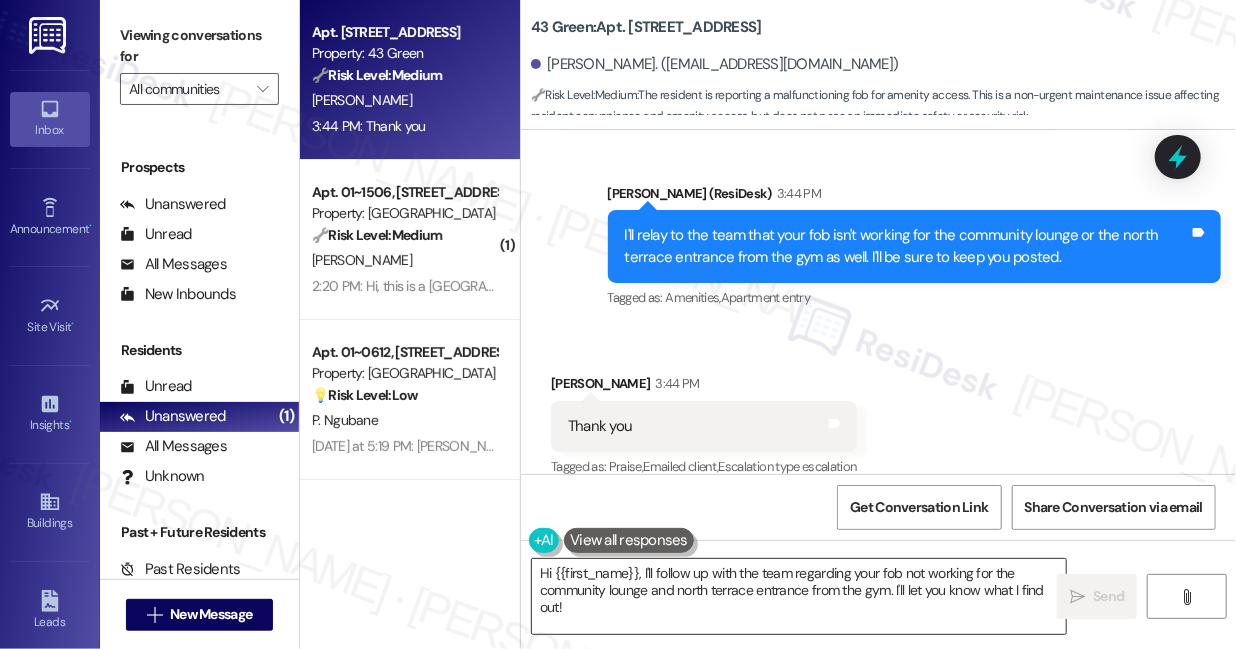 click on "Hi {{first_name}}, I'll follow up with the team regarding your fob not working for the community lounge and north terrace entrance from the gym. I'll let you know what I find out!" at bounding box center (799, 596) 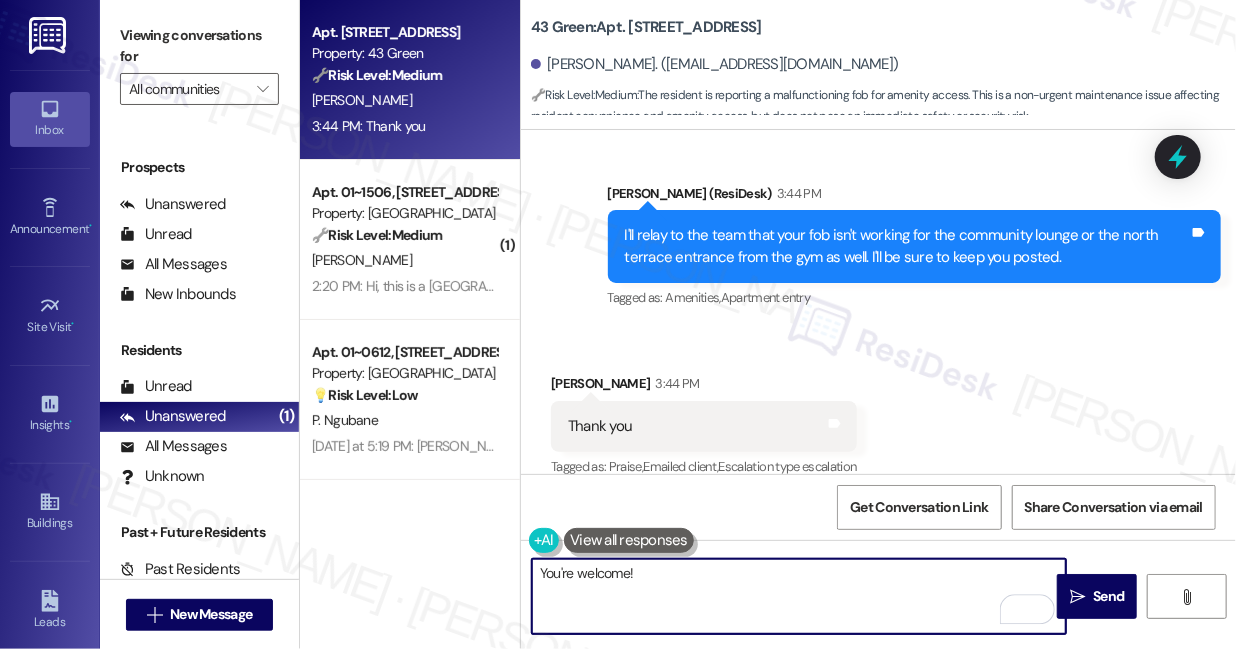 click on "You're welcome!" at bounding box center [799, 596] 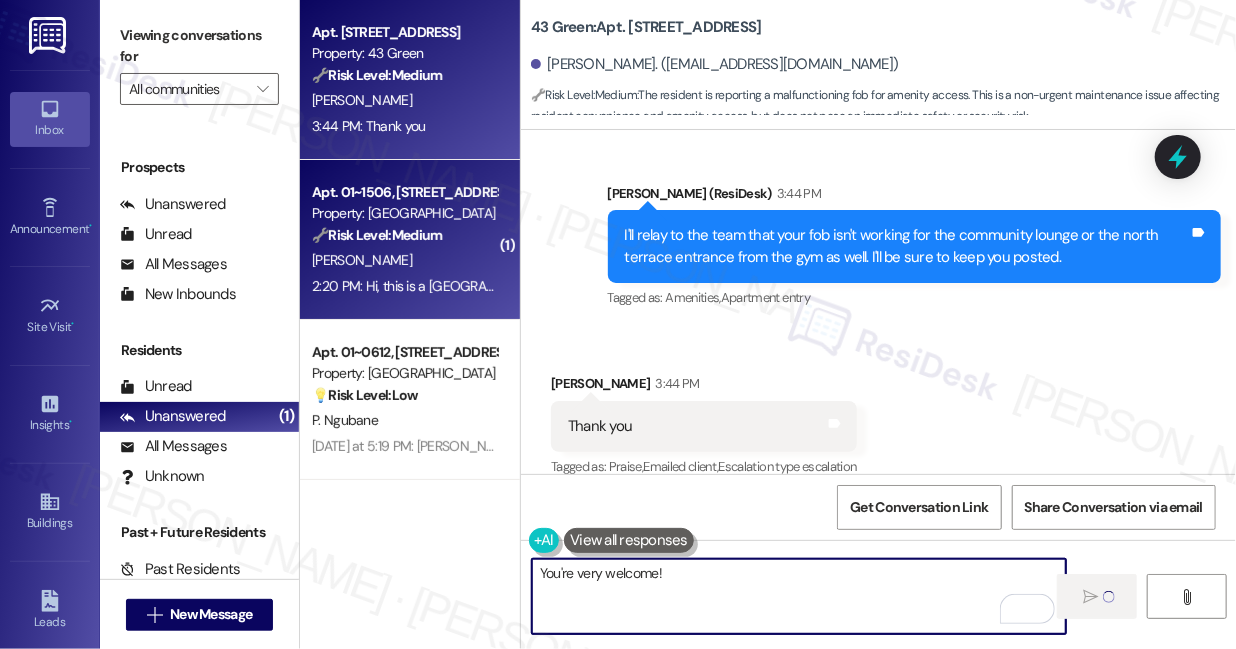 type on "You're very welcome!" 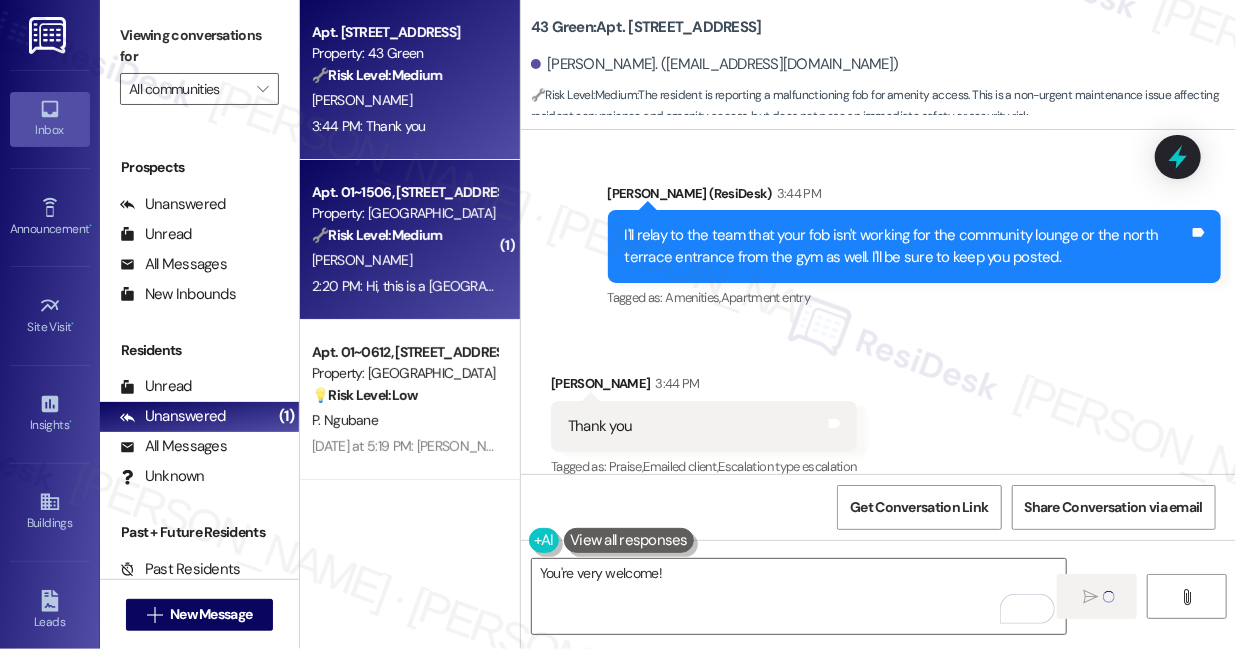 click on "2:20 PM: Hi, this is a [GEOGRAPHIC_DATA] resident. I thought all of the laundry machines were getting replaced, not just the washers. The dryers still have the same wear&tear, the same out of order signs, the same old payment option. Nothing in the posts regarding the new machines indicated only the washers were being replaced. Am I missing something? The posts said “all of the laundry machines”.  2:20 PM: Hi, this is a [GEOGRAPHIC_DATA] resident. I thought all of the laundry machines were getting replaced, not just the washers. The dryers still have the same wear&tear, the same out of order signs, the same old payment option. Nothing in the posts regarding the new machines indicated only the washers were being replaced. Am I missing something? The posts said “all of the laundry machines”." at bounding box center (1477, 286) 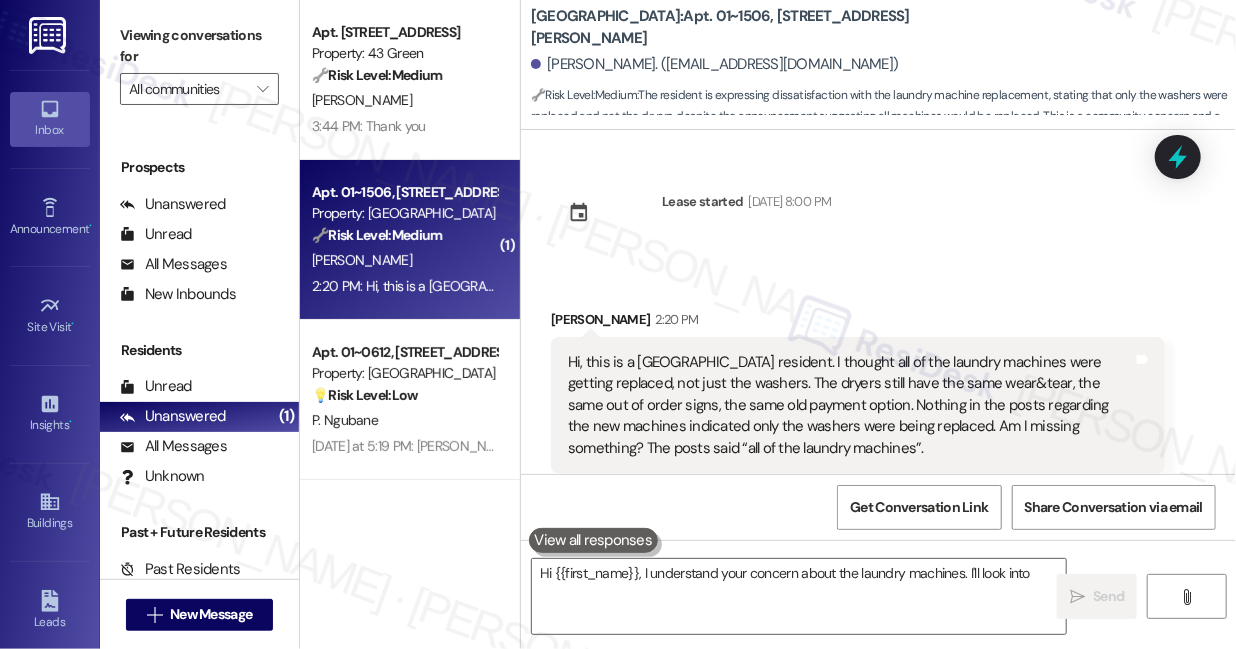 scroll, scrollTop: 45, scrollLeft: 0, axis: vertical 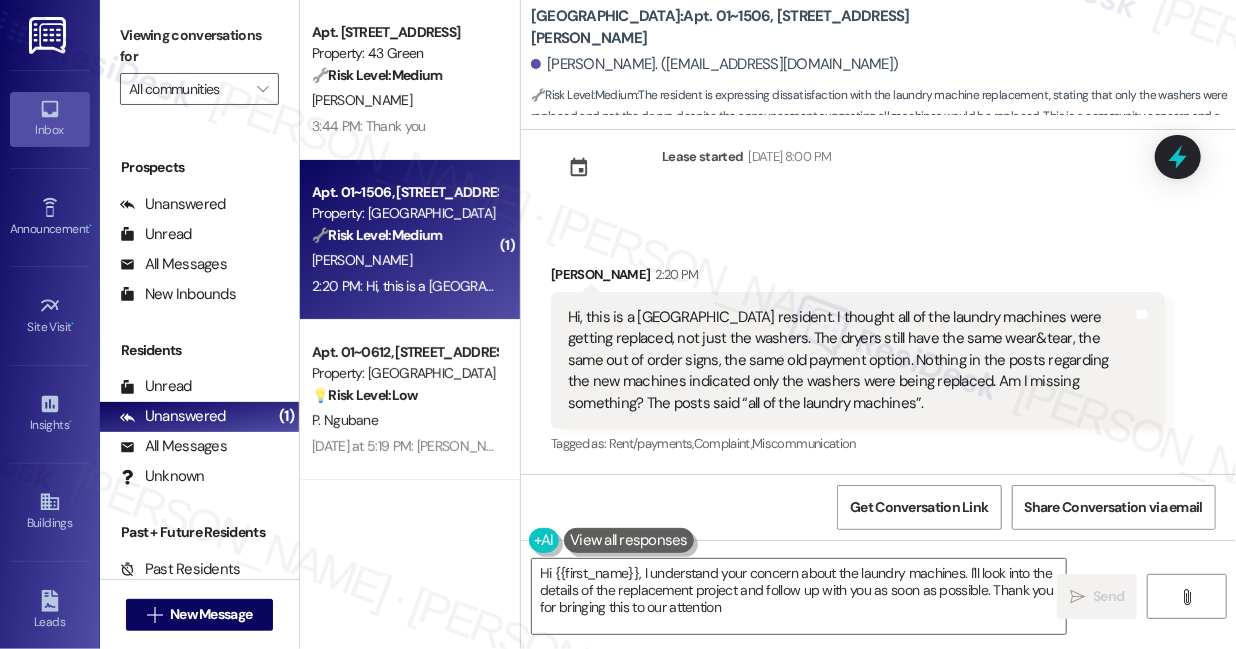 type on "Hi {{first_name}}, I understand your concern about the laundry machines. I'll look into the details of the replacement project and follow up with you as soon as possible. Thank you for bringing this to our attention!" 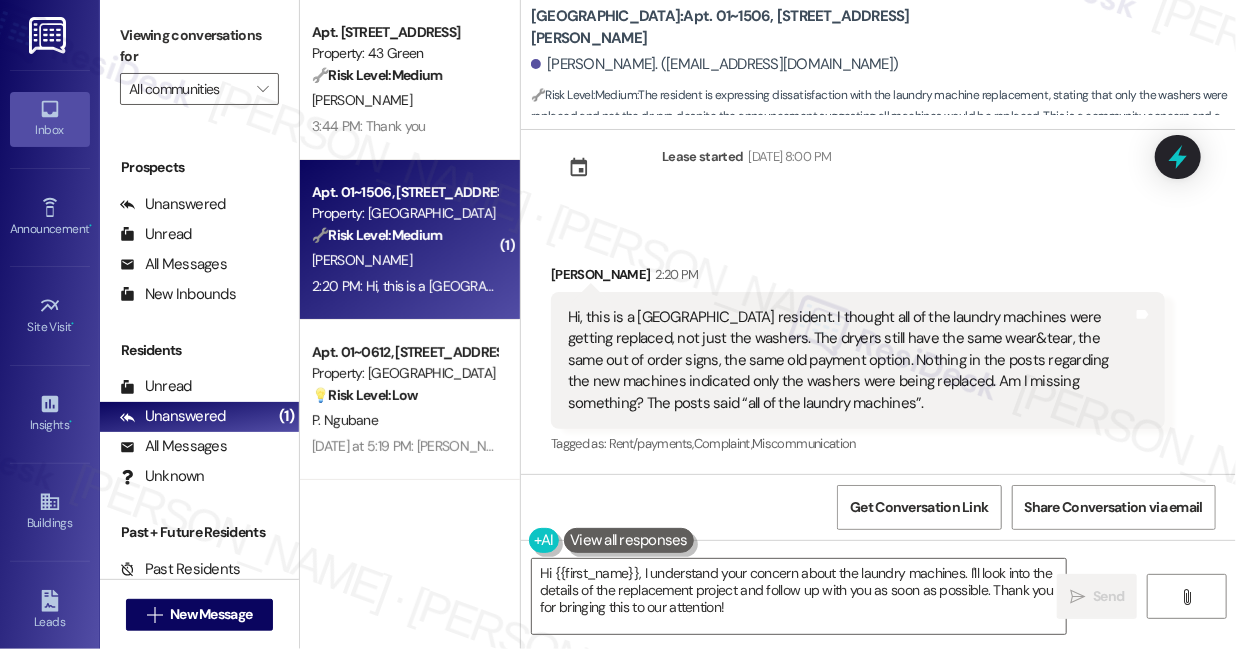 click on "Hi, this is a [GEOGRAPHIC_DATA] resident. I thought all of the laundry machines were getting replaced, not just the washers. The dryers still have the same wear&tear, the same out of order signs, the same old payment option. Nothing in the posts regarding the new machines indicated only the washers were being replaced. Am I missing something? The posts said “all of the laundry machines”." at bounding box center [850, 360] 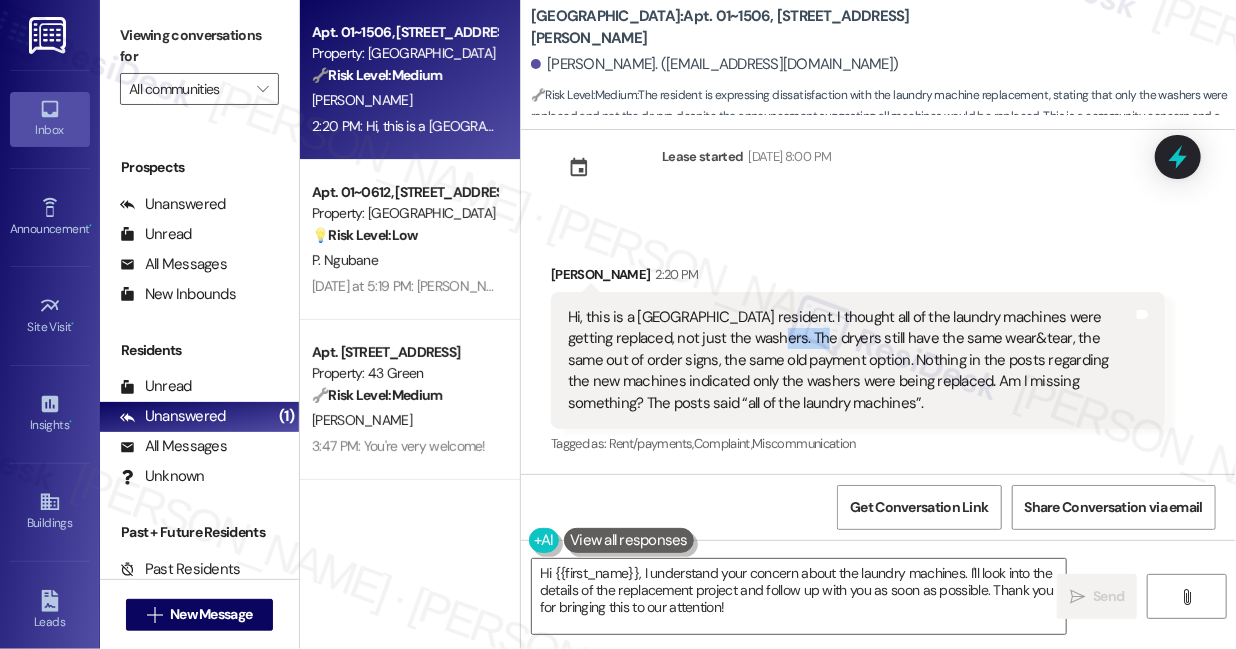 click on "Hi, this is a [GEOGRAPHIC_DATA] resident. I thought all of the laundry machines were getting replaced, not just the washers. The dryers still have the same wear&tear, the same out of order signs, the same old payment option. Nothing in the posts regarding the new machines indicated only the washers were being replaced. Am I missing something? The posts said “all of the laundry machines”." at bounding box center [850, 360] 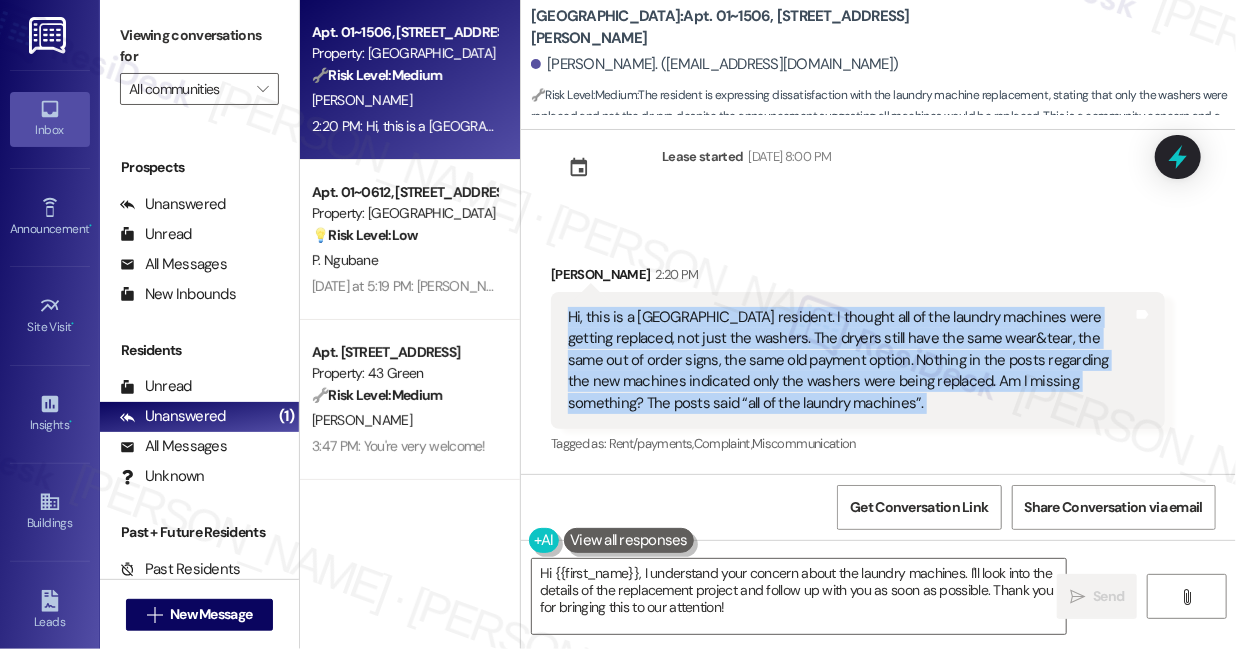 click on "Hi, this is a [GEOGRAPHIC_DATA] resident. I thought all of the laundry machines were getting replaced, not just the washers. The dryers still have the same wear&tear, the same out of order signs, the same old payment option. Nothing in the posts regarding the new machines indicated only the washers were being replaced. Am I missing something? The posts said “all of the laundry machines”." at bounding box center [850, 360] 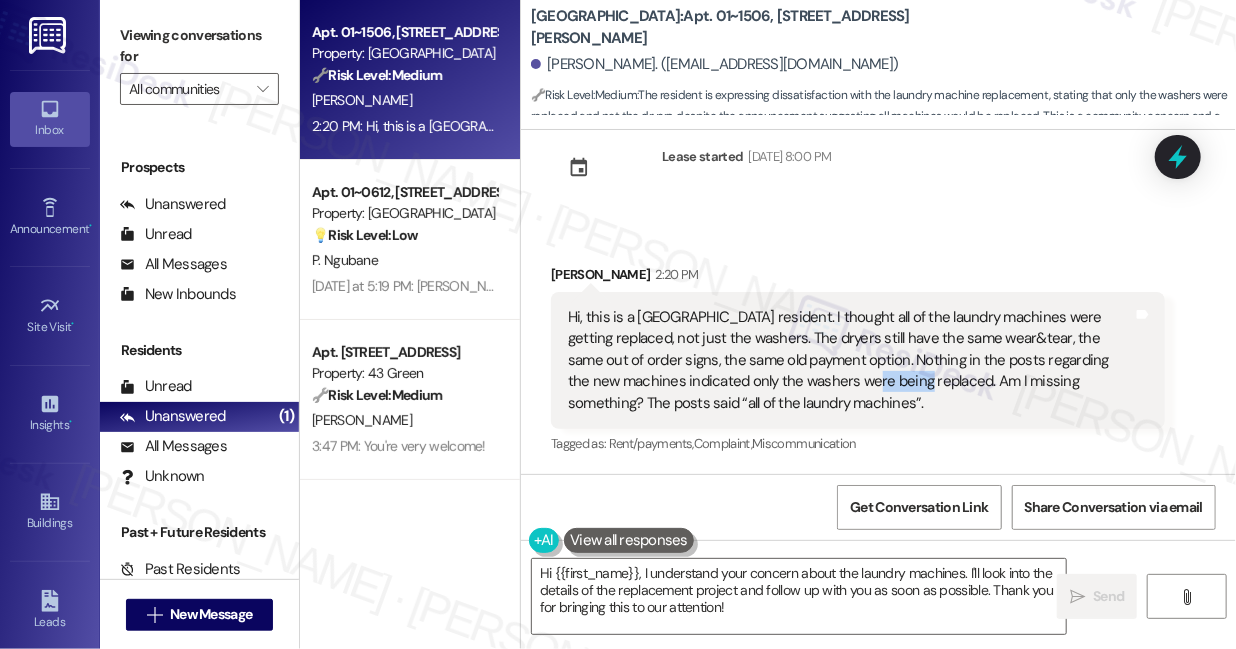 click on "Hi, this is a [GEOGRAPHIC_DATA] resident. I thought all of the laundry machines were getting replaced, not just the washers. The dryers still have the same wear&tear, the same out of order signs, the same old payment option. Nothing in the posts regarding the new machines indicated only the washers were being replaced. Am I missing something? The posts said “all of the laundry machines”." at bounding box center [850, 360] 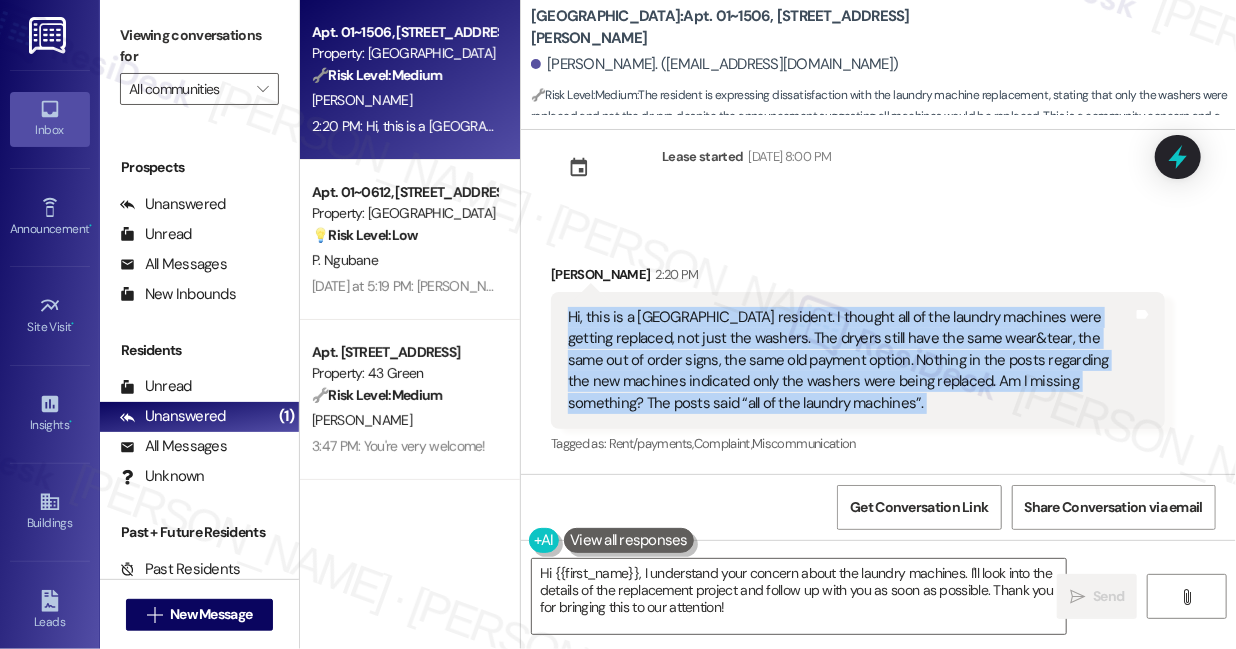 click on "Hi, this is a [GEOGRAPHIC_DATA] resident. I thought all of the laundry machines were getting replaced, not just the washers. The dryers still have the same wear&tear, the same out of order signs, the same old payment option. Nothing in the posts regarding the new machines indicated only the washers were being replaced. Am I missing something? The posts said “all of the laundry machines”." at bounding box center [850, 360] 